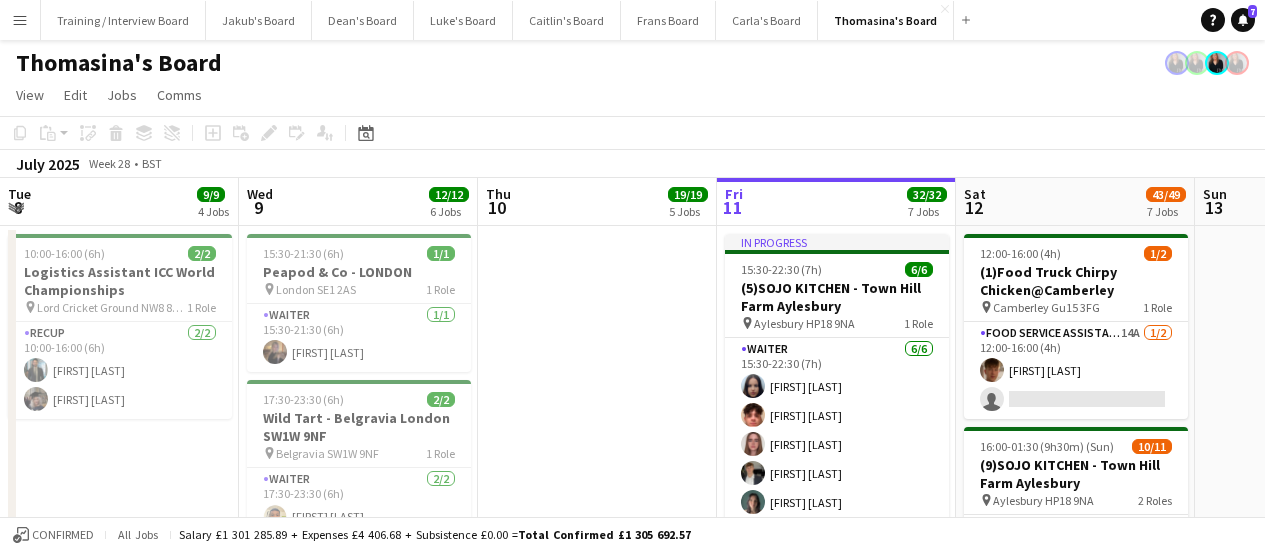 scroll, scrollTop: 0, scrollLeft: 0, axis: both 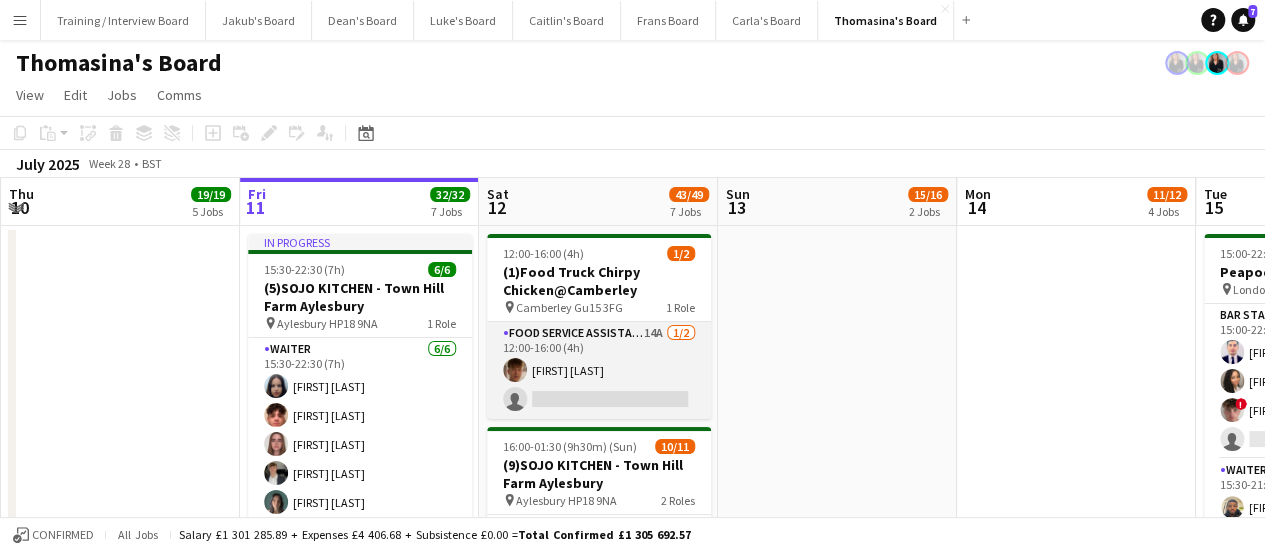 drag, startPoint x: 0, startPoint y: 0, endPoint x: 633, endPoint y: 375, distance: 735.7404 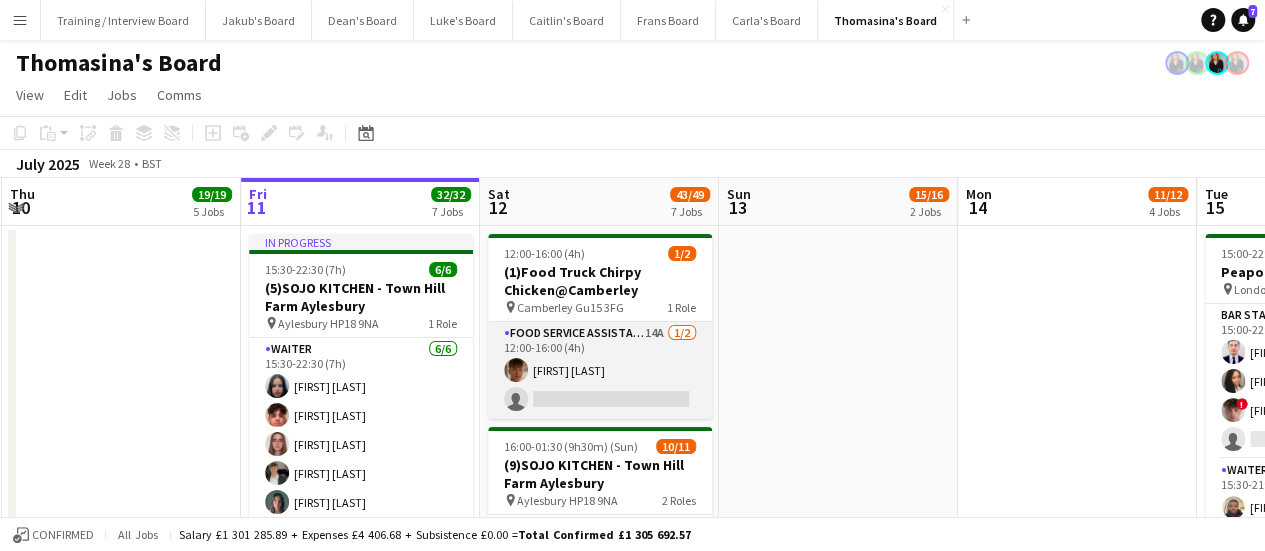 scroll, scrollTop: 0, scrollLeft: 476, axis: horizontal 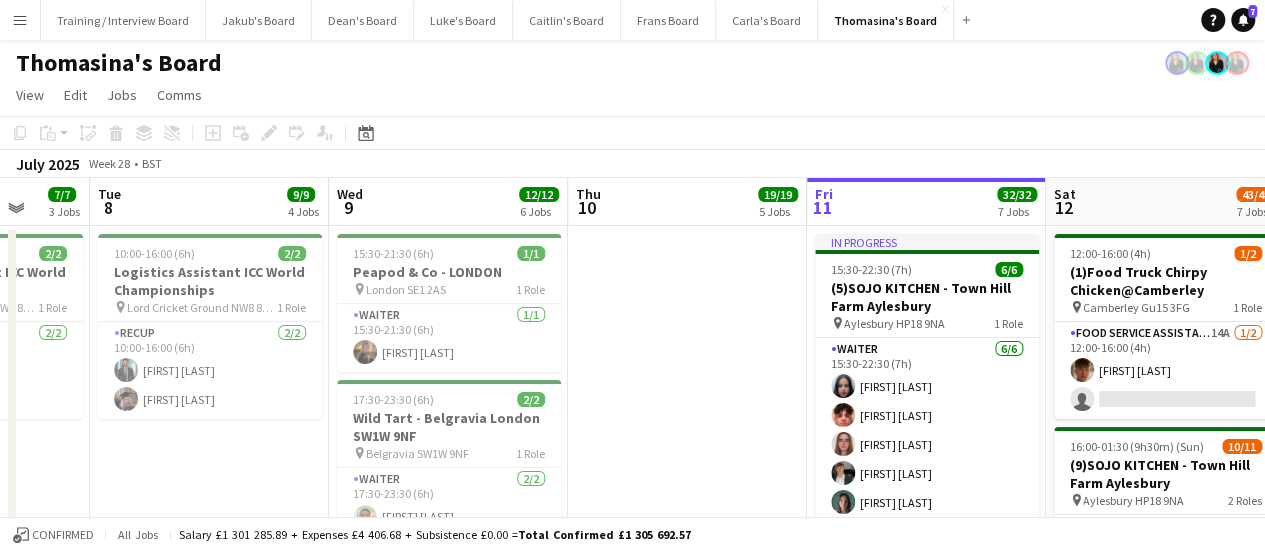 drag, startPoint x: 633, startPoint y: 375, endPoint x: 1256, endPoint y: 58, distance: 699.01215 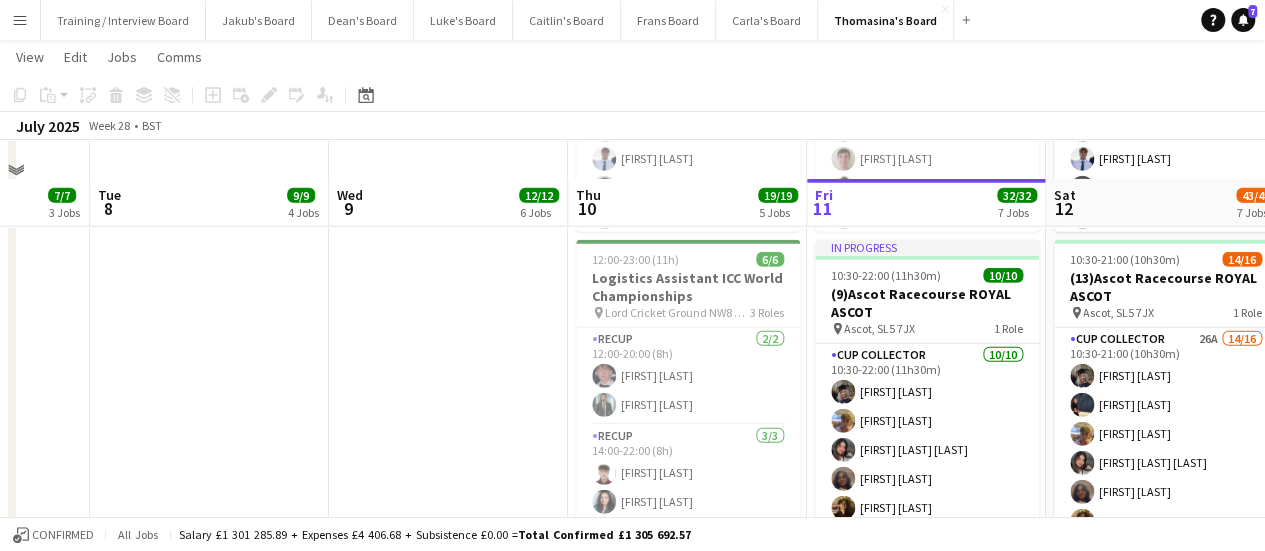 scroll, scrollTop: 2678, scrollLeft: 0, axis: vertical 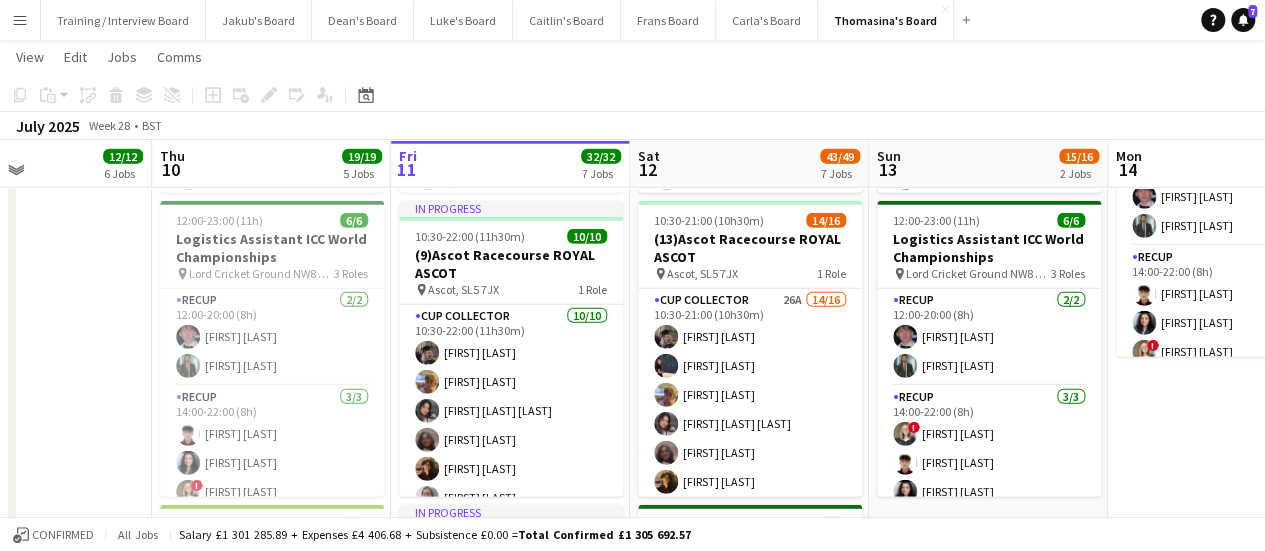 drag, startPoint x: 1208, startPoint y: 357, endPoint x: 792, endPoint y: 326, distance: 417.15344 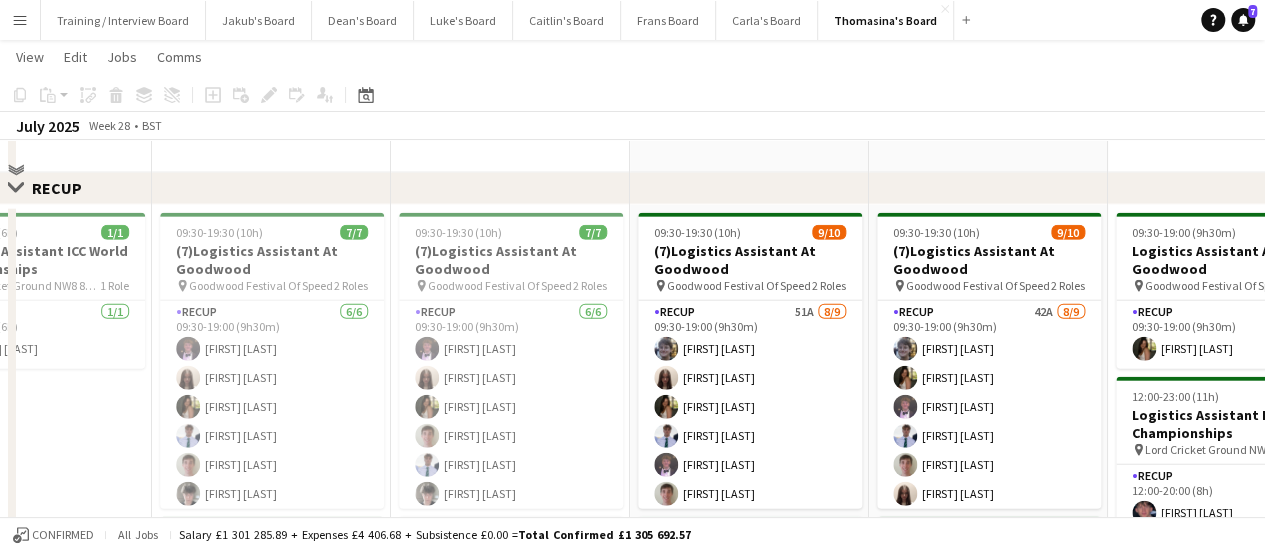 scroll, scrollTop: 2411, scrollLeft: 0, axis: vertical 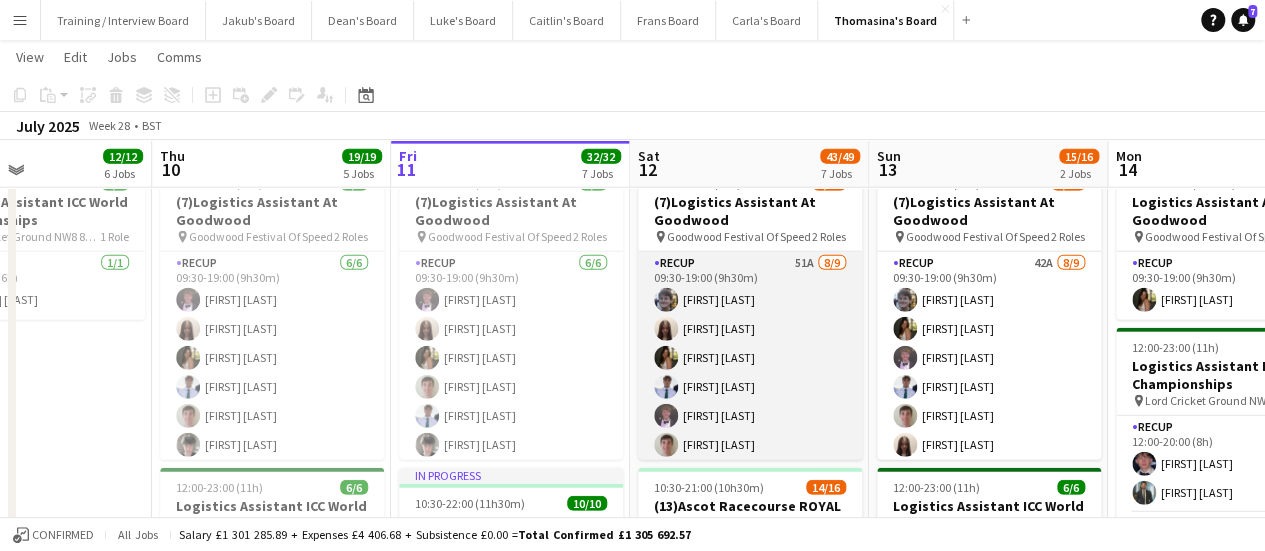 click on "RECUP   51A   8/9   09:30-19:00 (9h30m)
[FIRST] [LAST] [FIRST] [LAST] [FIRST] [LAST] [FIRST] [LAST] [FIRST] [LAST] [FIRST] [LAST] [FIRST] [LAST] [FIRST] [LAST]
single-neutral-actions" at bounding box center [750, 402] 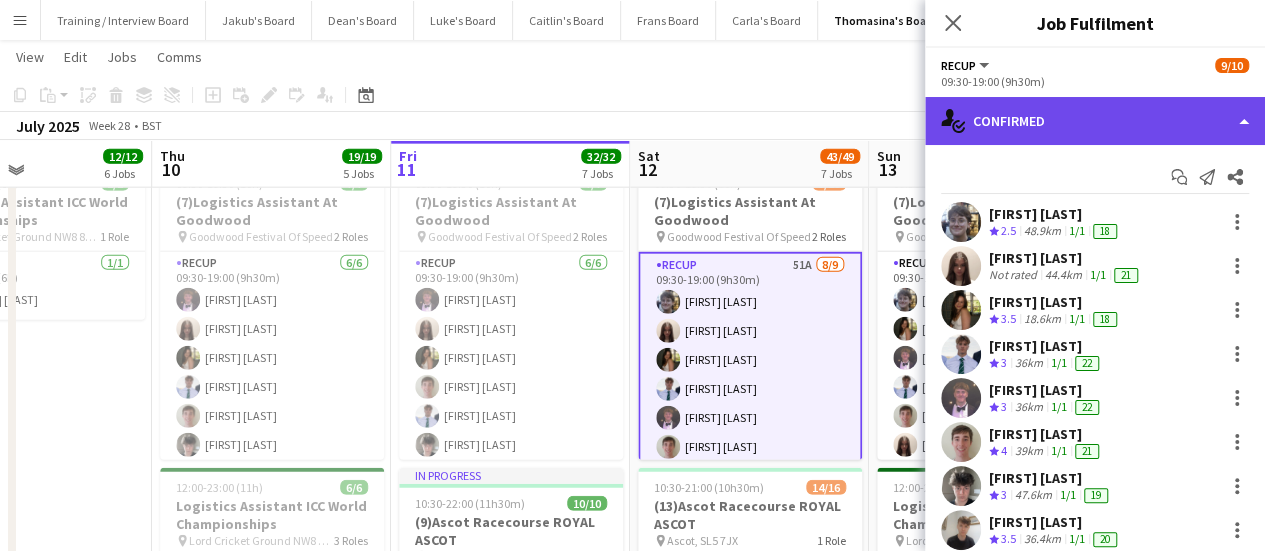 drag, startPoint x: 806, startPoint y: 266, endPoint x: 1152, endPoint y: 113, distance: 378.31863 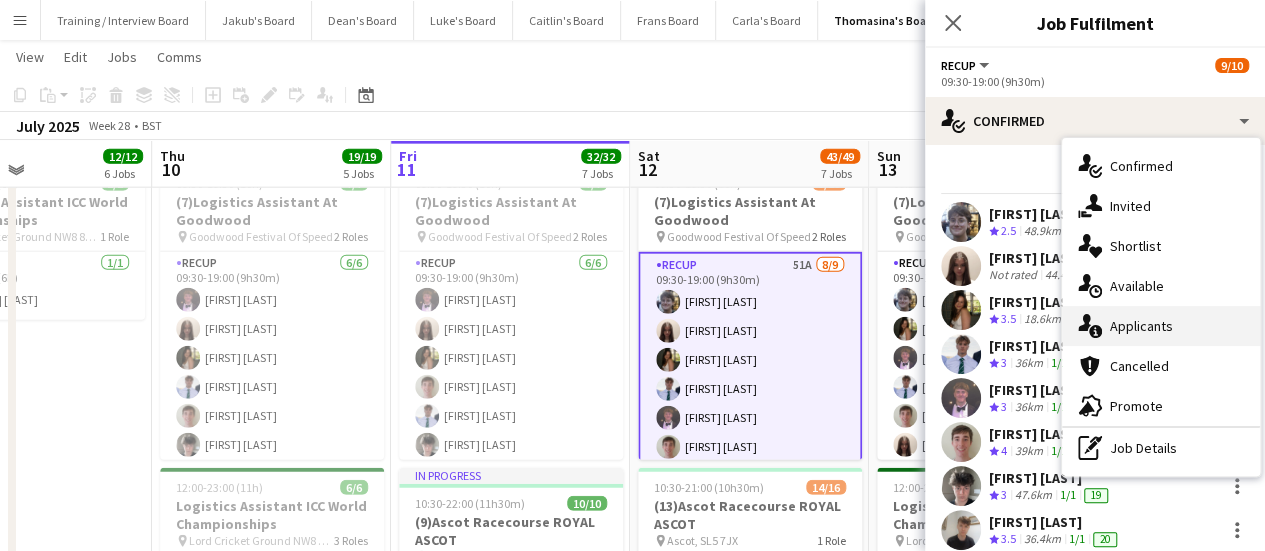 click on "single-neutral-actions-information
Applicants" at bounding box center (1161, 326) 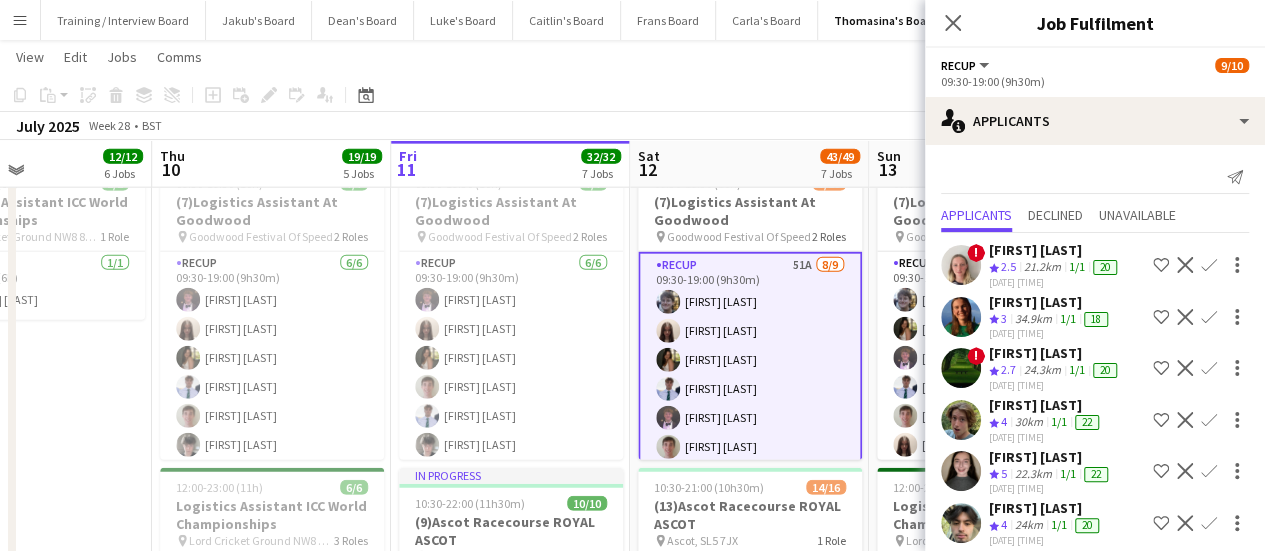 drag, startPoint x: 1141, startPoint y: 321, endPoint x: 1167, endPoint y: 163, distance: 160.12495 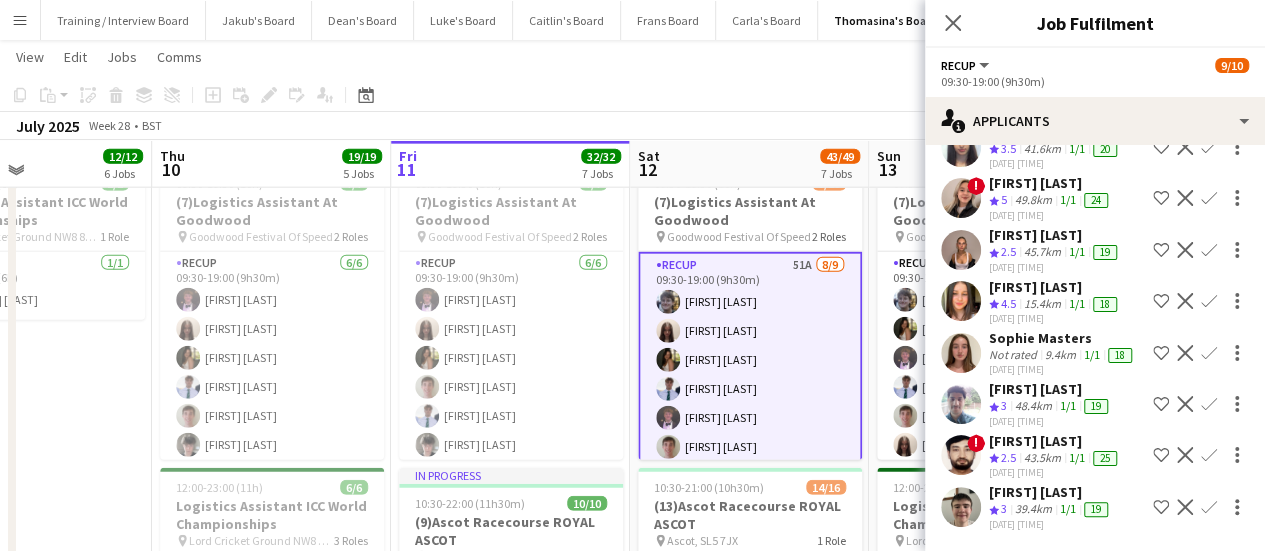 scroll, scrollTop: 1530, scrollLeft: 0, axis: vertical 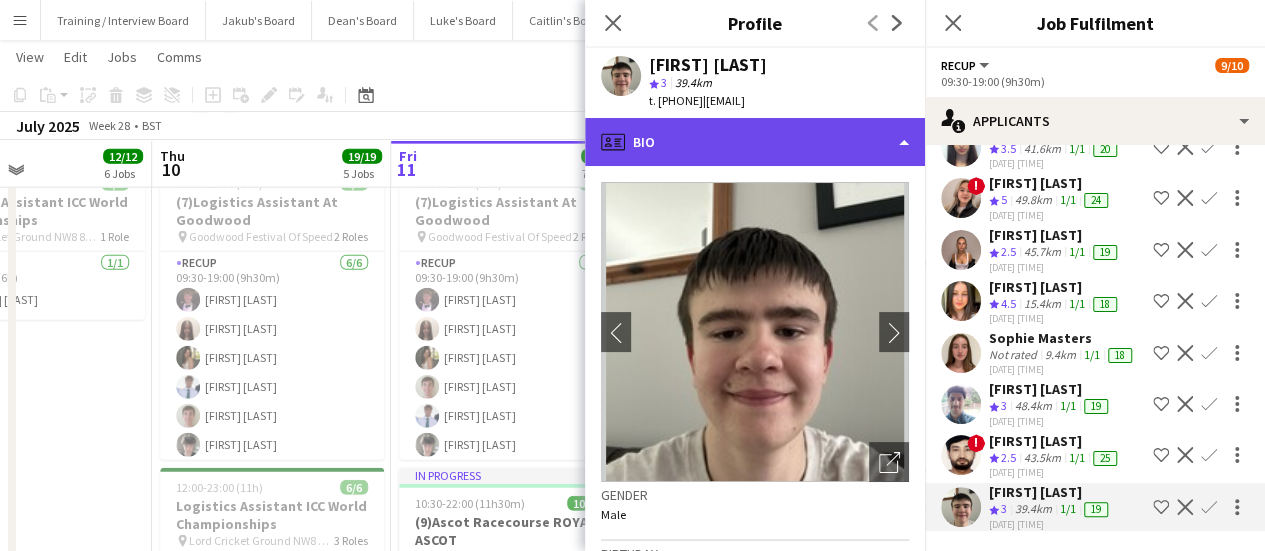 click on "profile
Bio" 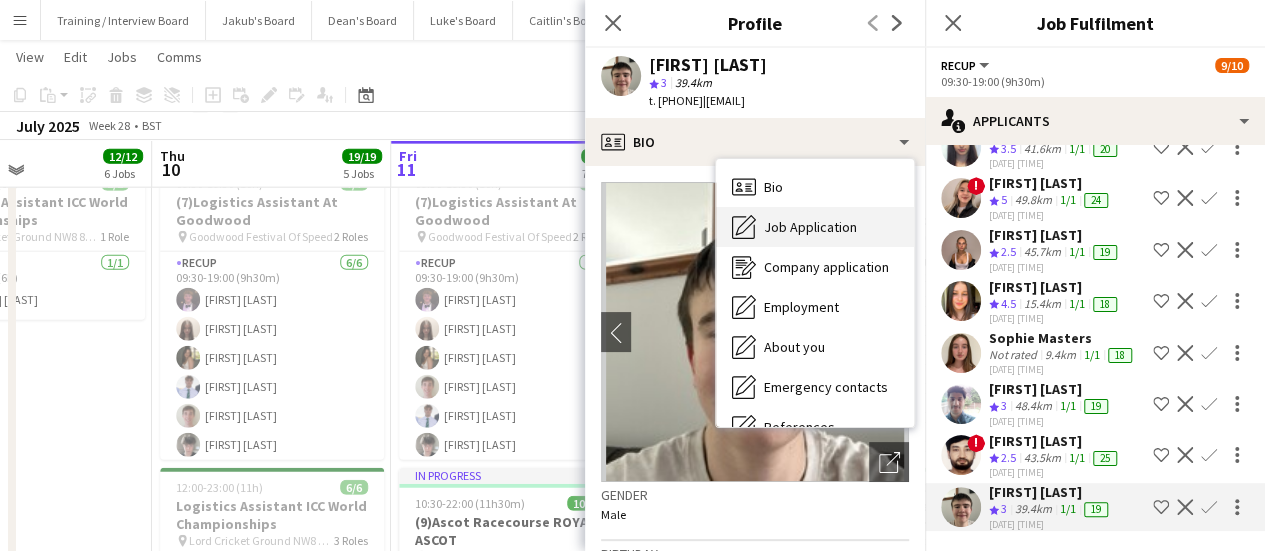 click on "Job Application" at bounding box center [810, 227] 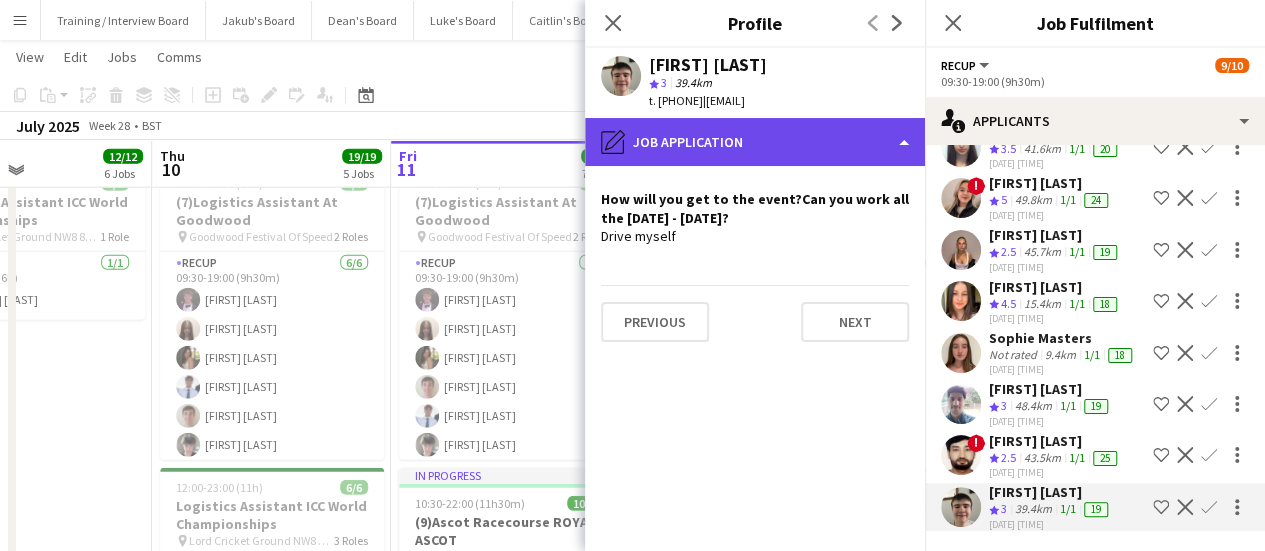 click on "pencil4
Job Application" 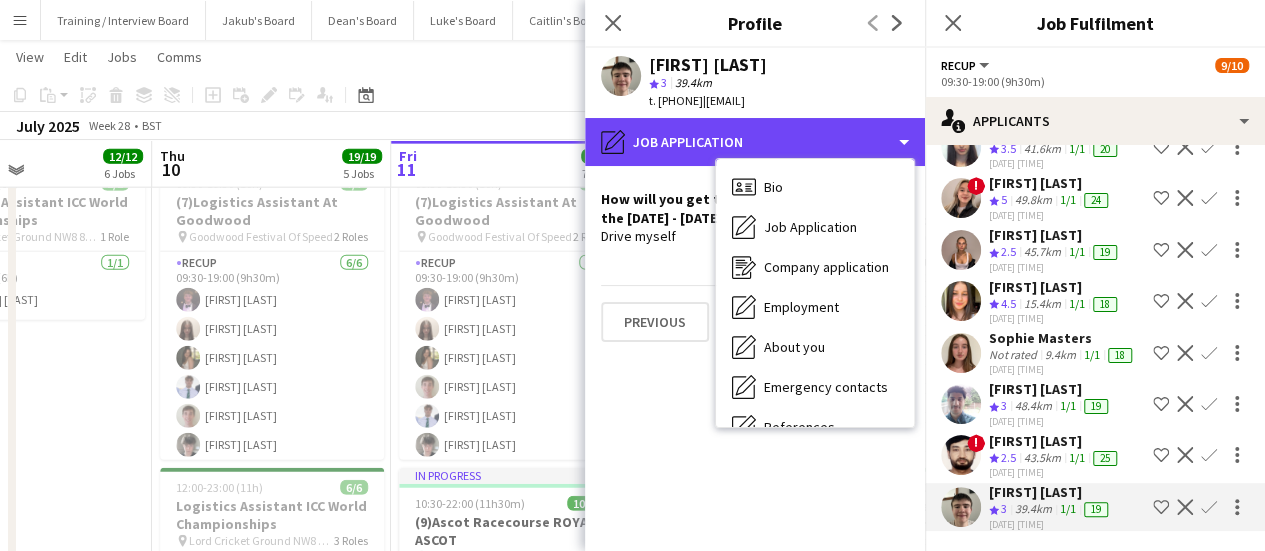 scroll, scrollTop: 308, scrollLeft: 0, axis: vertical 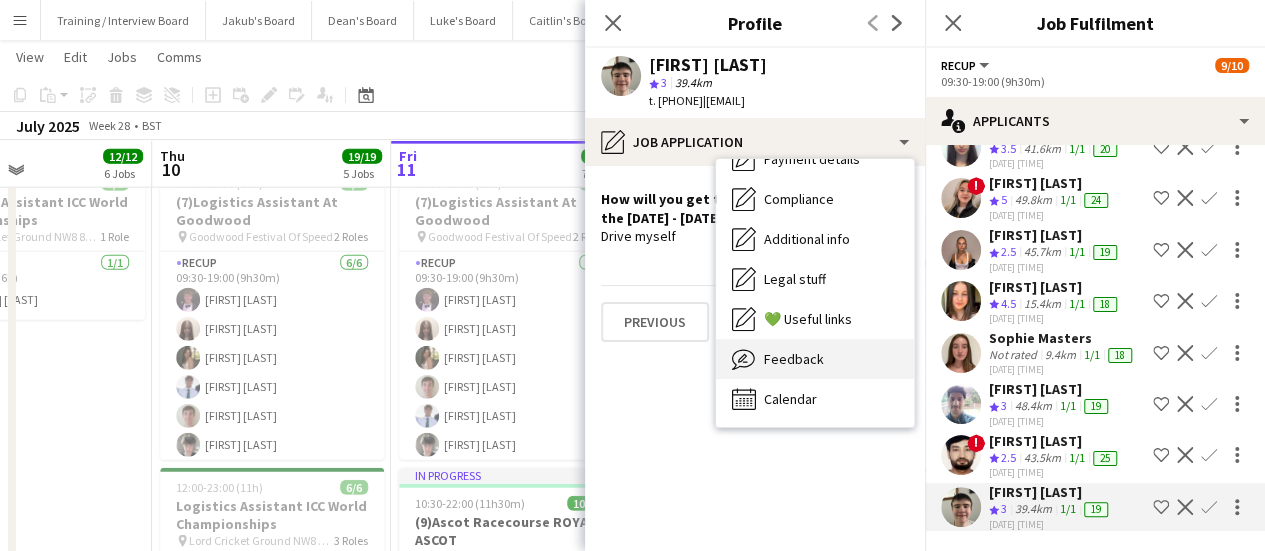 click on "Feedback
Feedback" at bounding box center [815, 359] 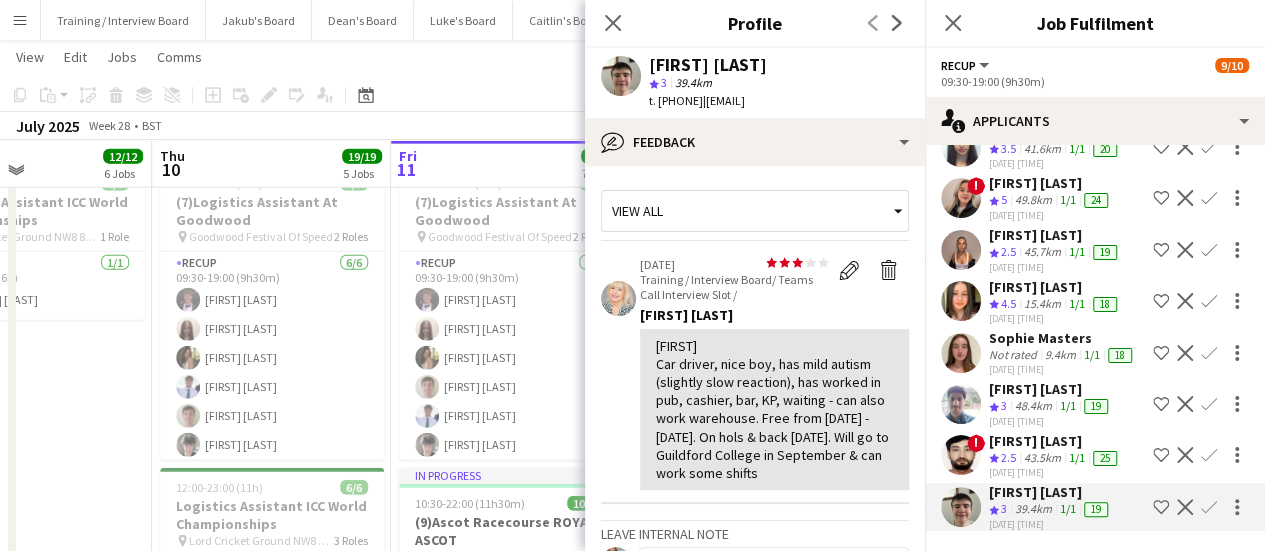 scroll, scrollTop: 158, scrollLeft: 0, axis: vertical 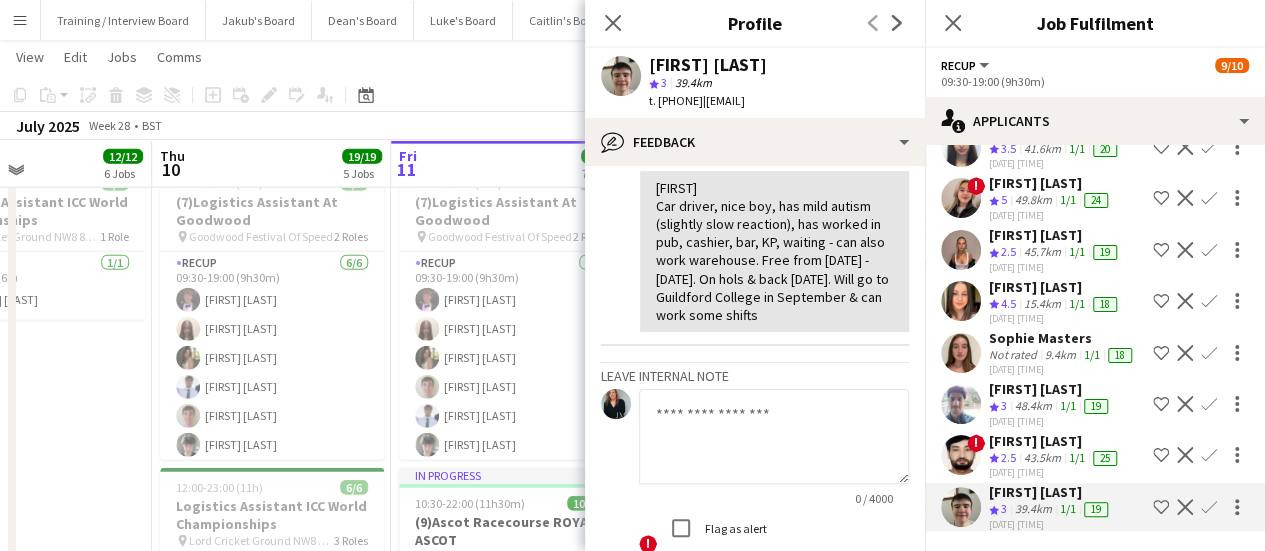 click on "[DATE] [TIME]" at bounding box center [1050, 524] 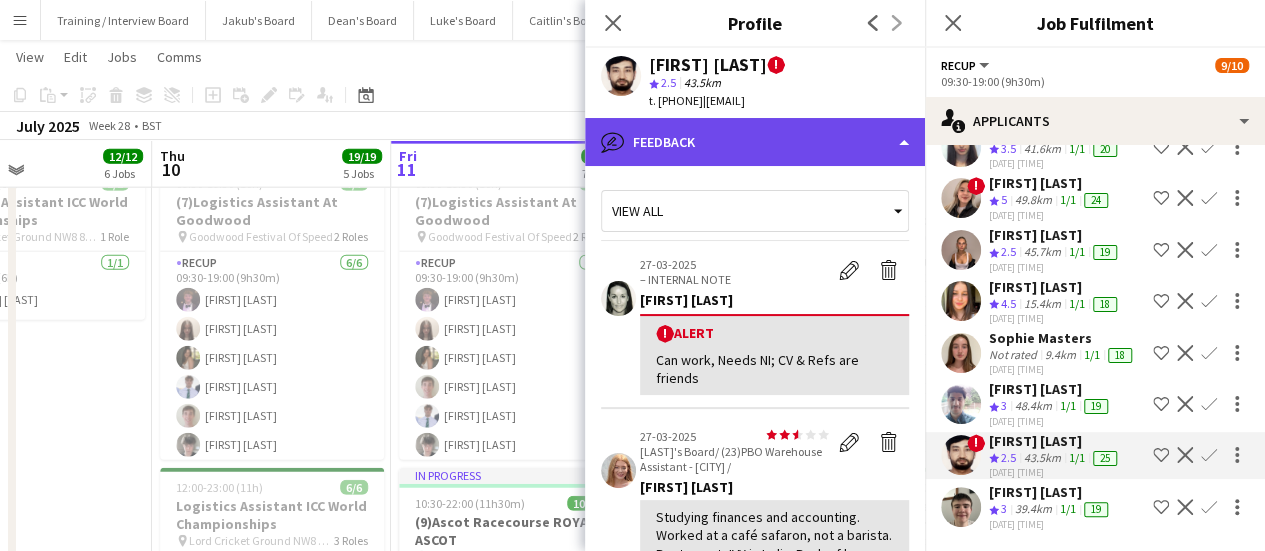 drag, startPoint x: 705, startPoint y: 228, endPoint x: 671, endPoint y: 136, distance: 98.0816 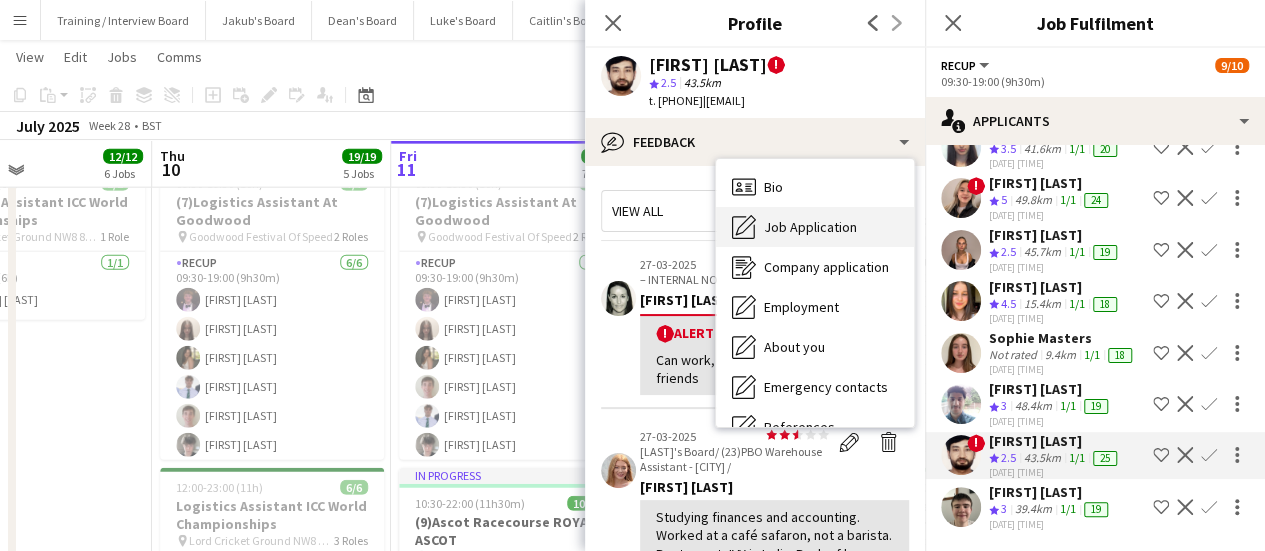 click on "Job Application
Job Application" at bounding box center [815, 227] 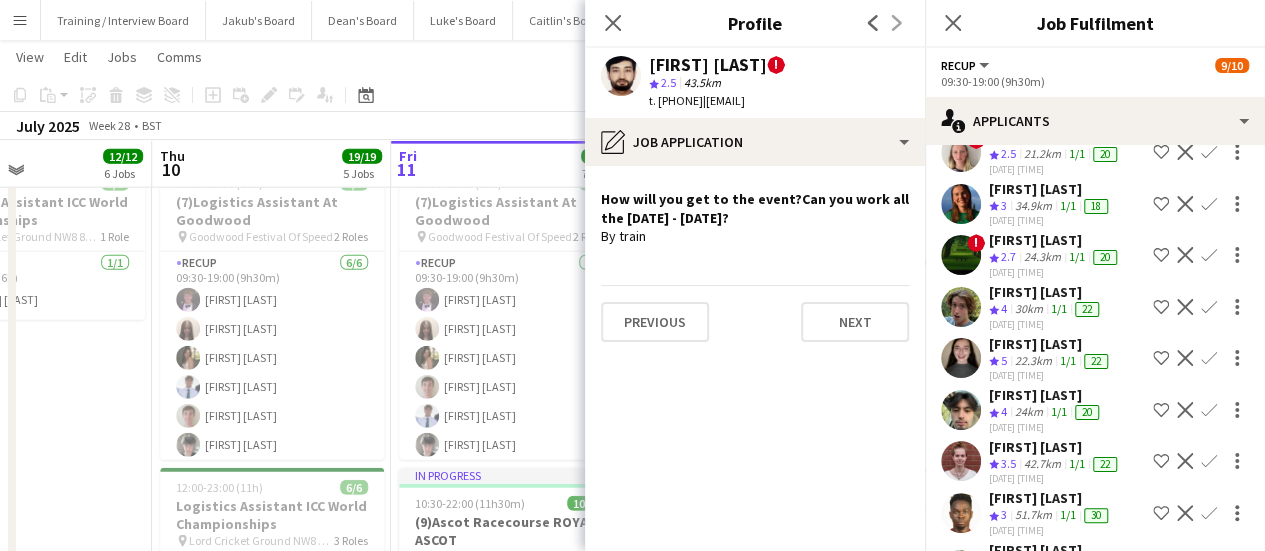 scroll, scrollTop: 0, scrollLeft: 0, axis: both 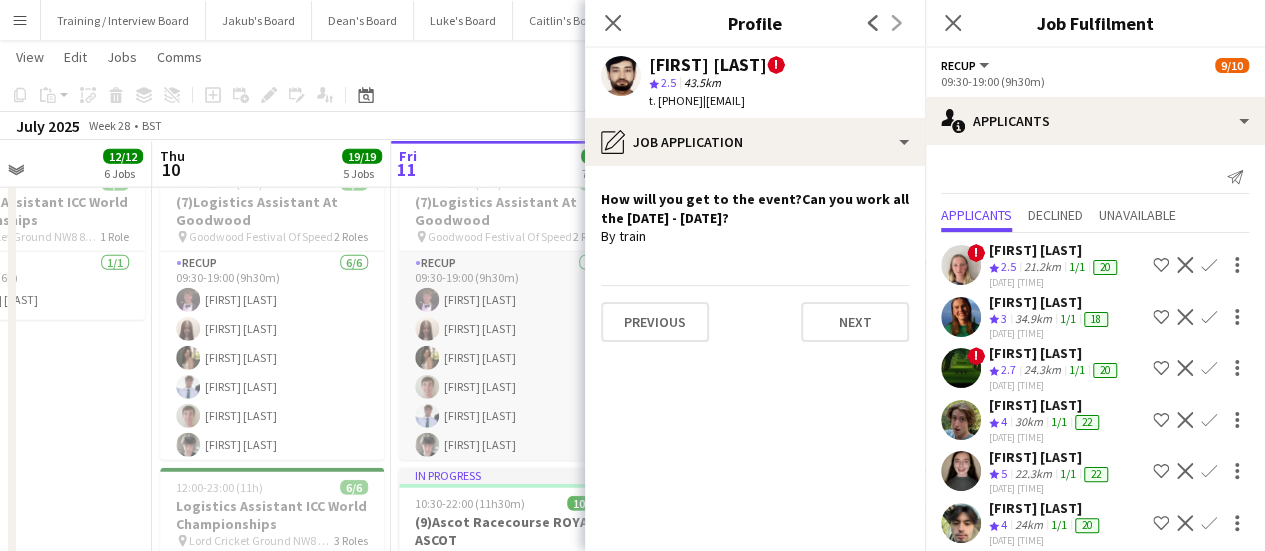 click on "RECUP   6/6   09:30-19:00 (9h30m)
[FIRST] [LAST] [FIRST] [LAST] [FIRST] [LAST] [FIRST] [LAST] [FIRST] [LAST]" at bounding box center [511, 358] 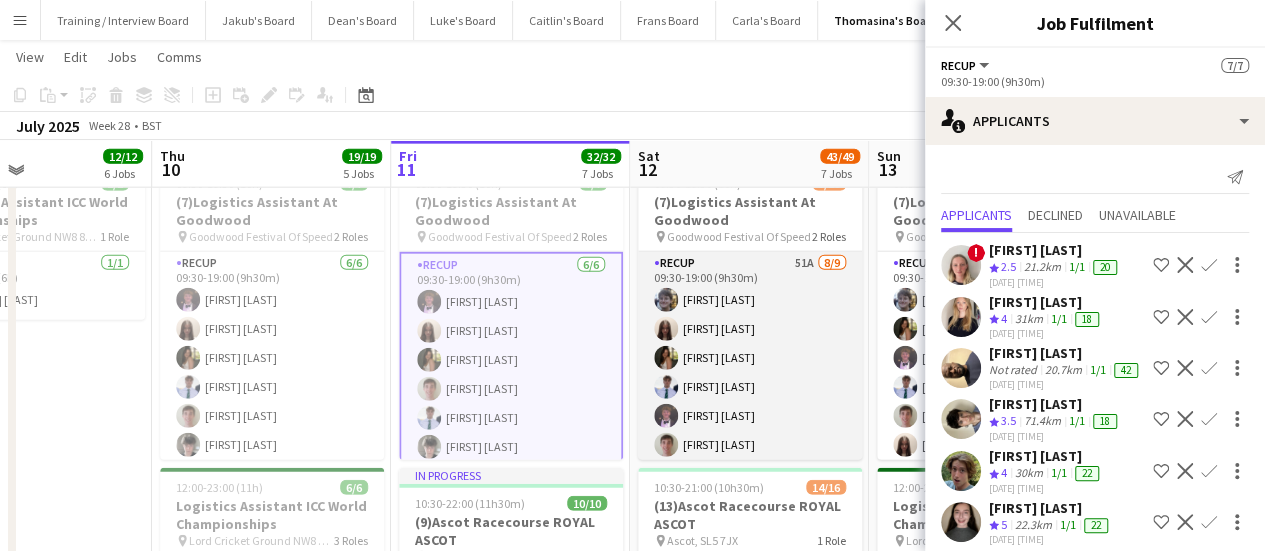 drag, startPoint x: 500, startPoint y: 353, endPoint x: 796, endPoint y: 357, distance: 296.02704 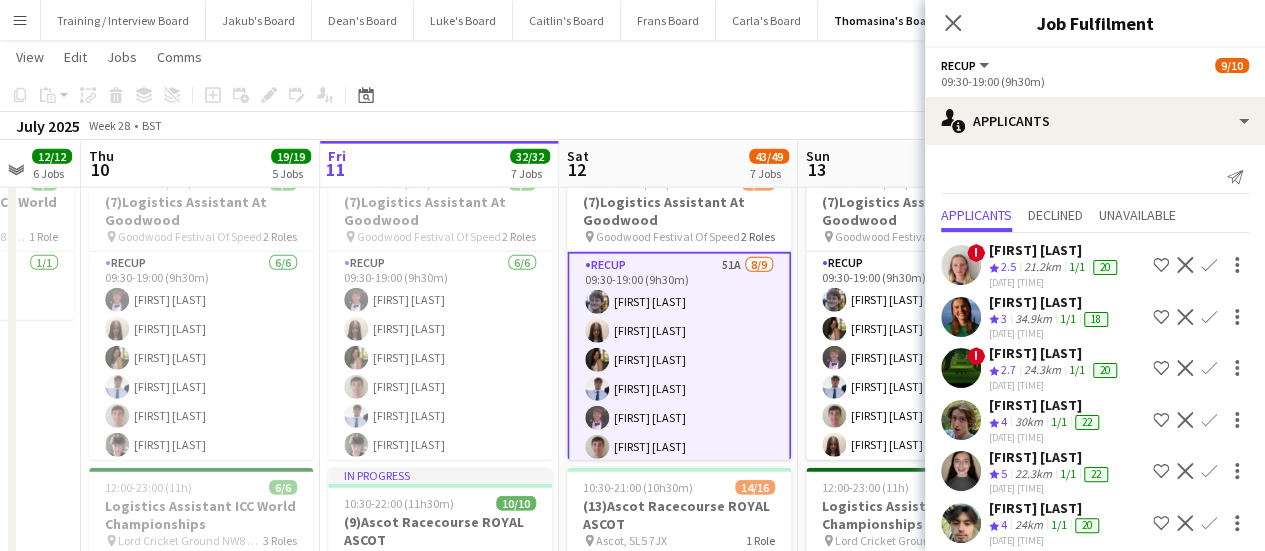 scroll, scrollTop: 0, scrollLeft: 542, axis: horizontal 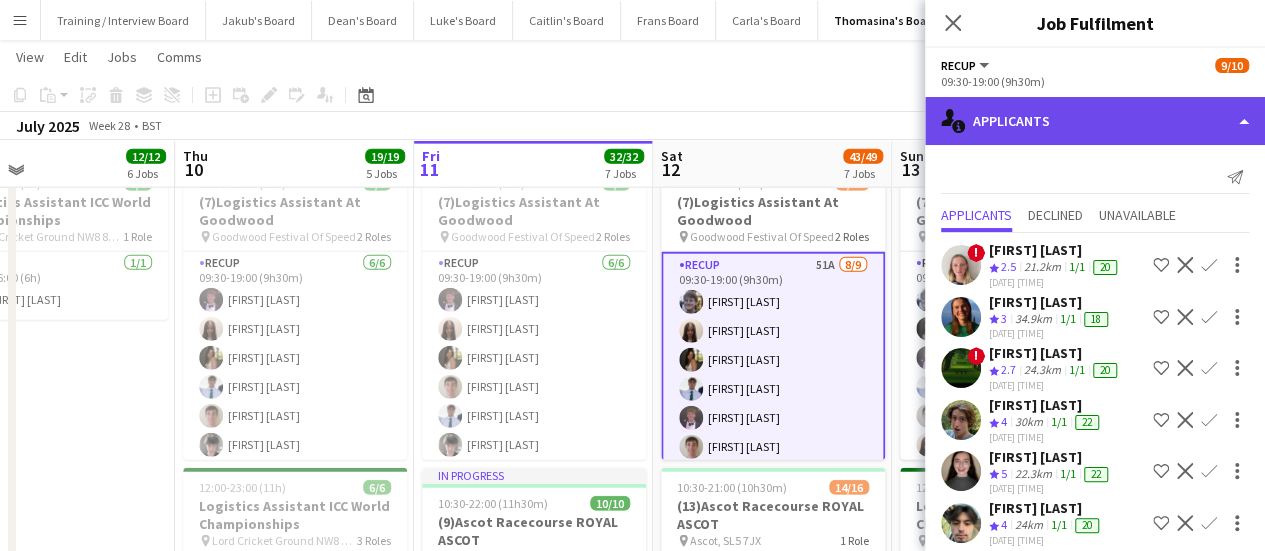 click on "single-neutral-actions-information
Applicants" 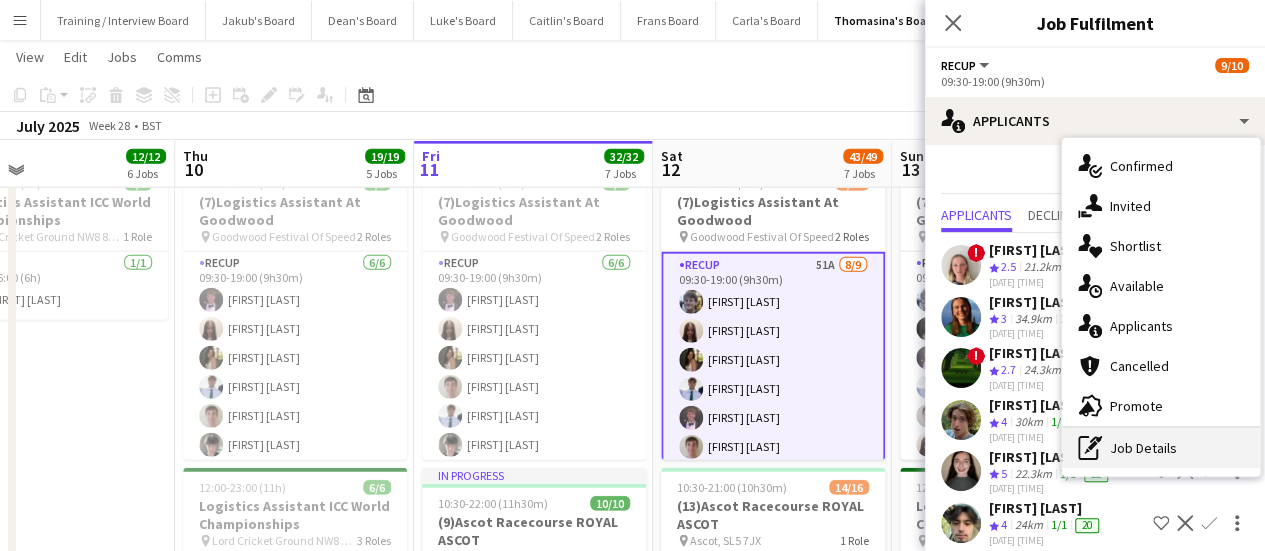click on "pen-write
Job Details" at bounding box center [1161, 448] 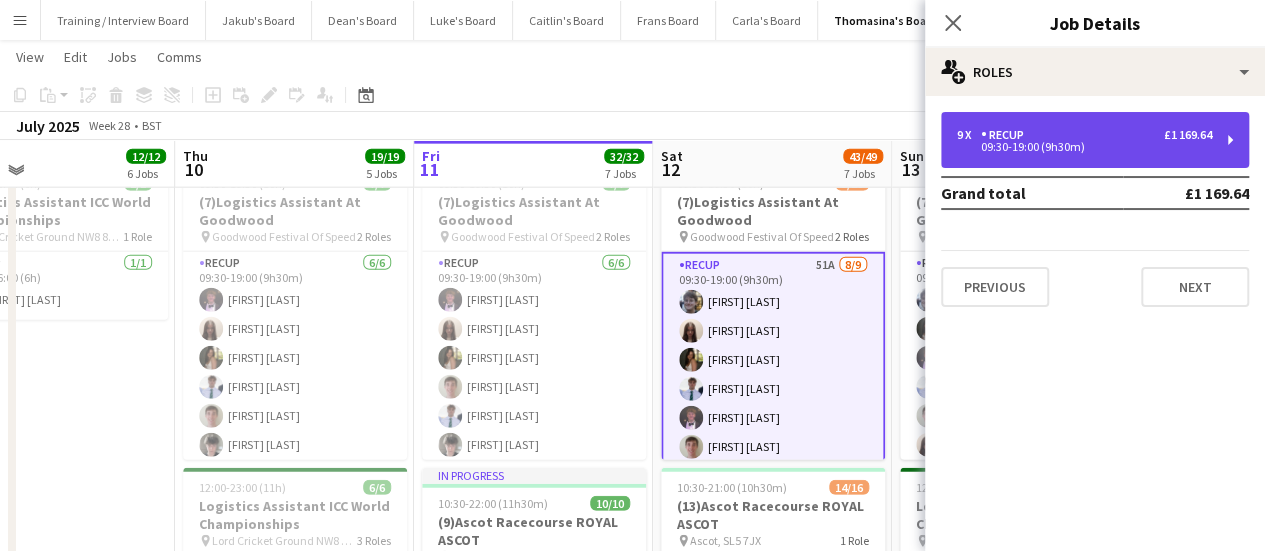 click on "9 x   RECUP   £1 169.64" at bounding box center [1084, 135] 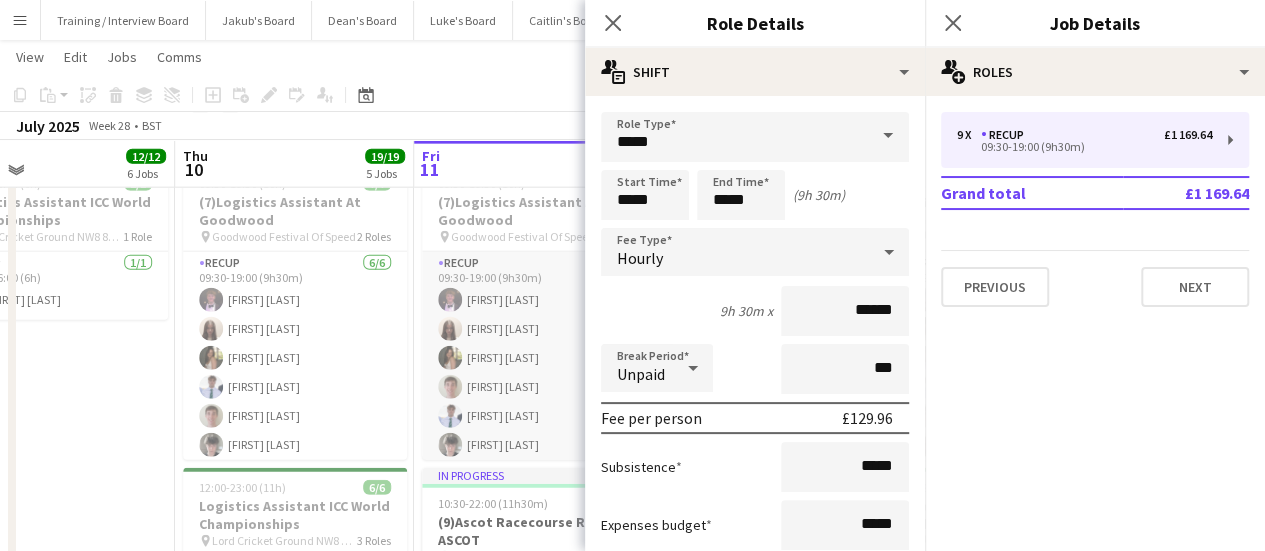 click on "RECUP   6/6   09:30-19:00 (9h30m)
[FIRST] [LAST] [FIRST] [LAST] [FIRST] [LAST] [FIRST] [LAST] [FIRST] [LAST]" at bounding box center (534, 358) 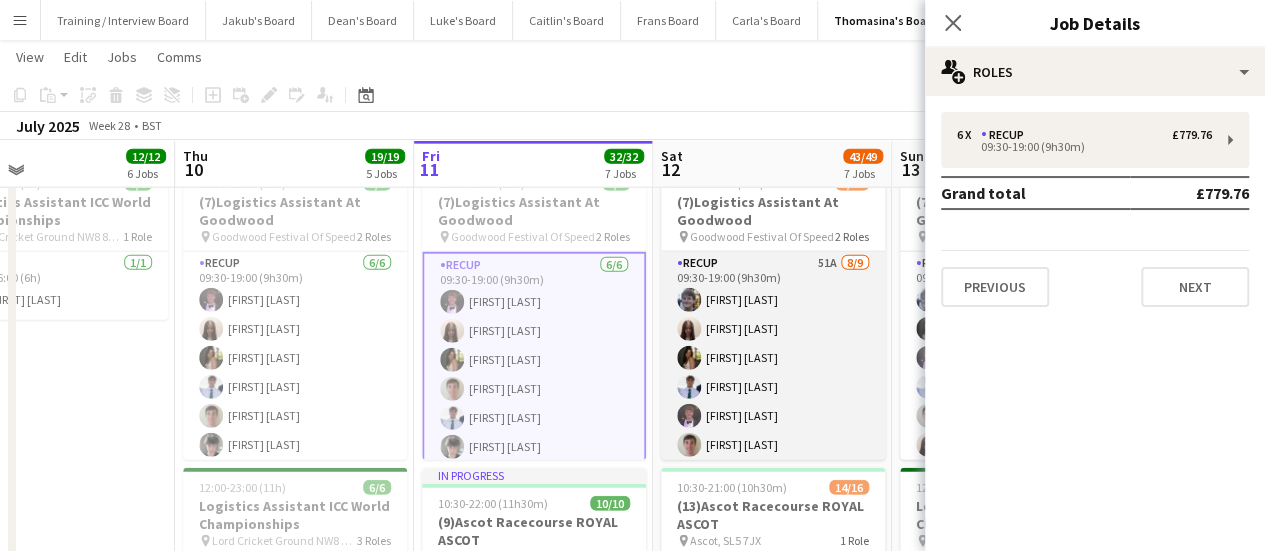 click on "RECUP   51A   8/9   09:30-19:00 (9h30m)
[FIRST] [LAST] [FIRST] [LAST] [FIRST] [LAST] [FIRST] [LAST] [FIRST] [LAST] [FIRST] [LAST] [FIRST] [LAST] [FIRST] [LAST]
single-neutral-actions" at bounding box center [773, 402] 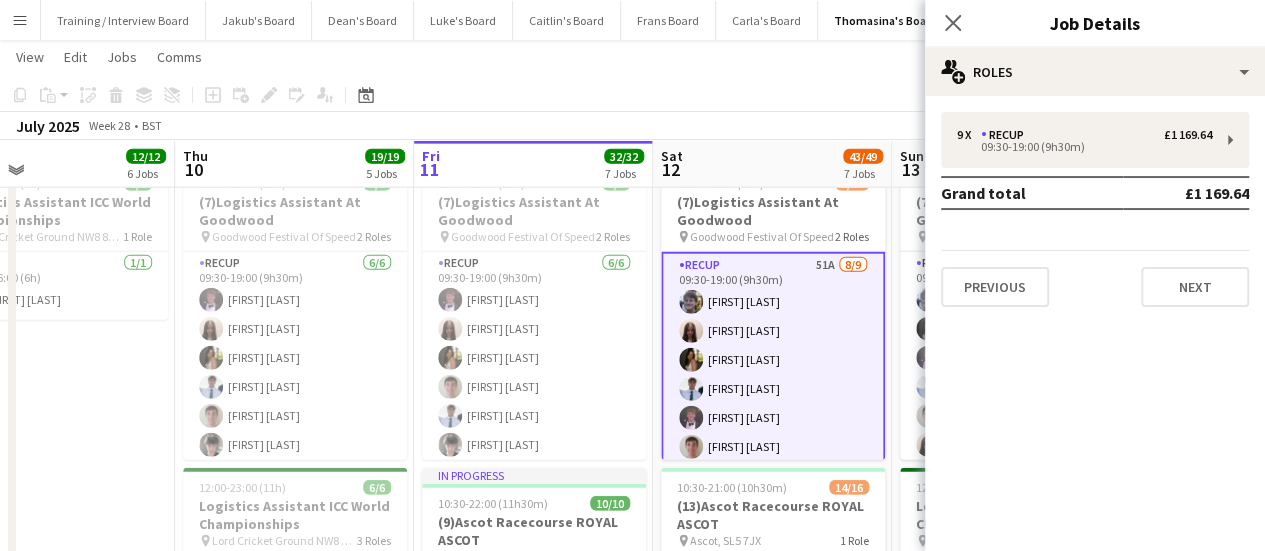 click on "RECUP   51A   8/9   09:30-19:00 (9h30m)
[FIRST] [LAST] [FIRST] [LAST] [FIRST] [LAST] [FIRST] [LAST] [FIRST] [LAST] [FIRST] [LAST] [FIRST] [LAST] [FIRST] [LAST]
single-neutral-actions" at bounding box center [773, 404] 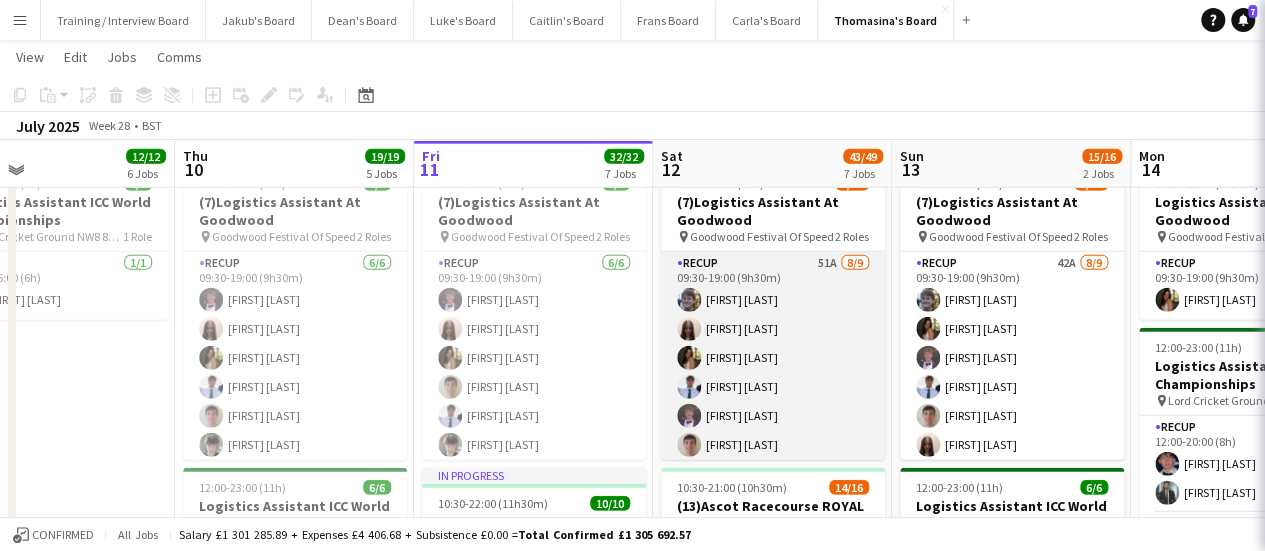 click on "RECUP   51A   8/9   09:30-19:00 (9h30m)
[FIRST] [LAST] [FIRST] [LAST] [FIRST] [LAST] [FIRST] [LAST] [FIRST] [LAST] [FIRST] [LAST] [FIRST] [LAST] [FIRST] [LAST]
single-neutral-actions" at bounding box center (773, 402) 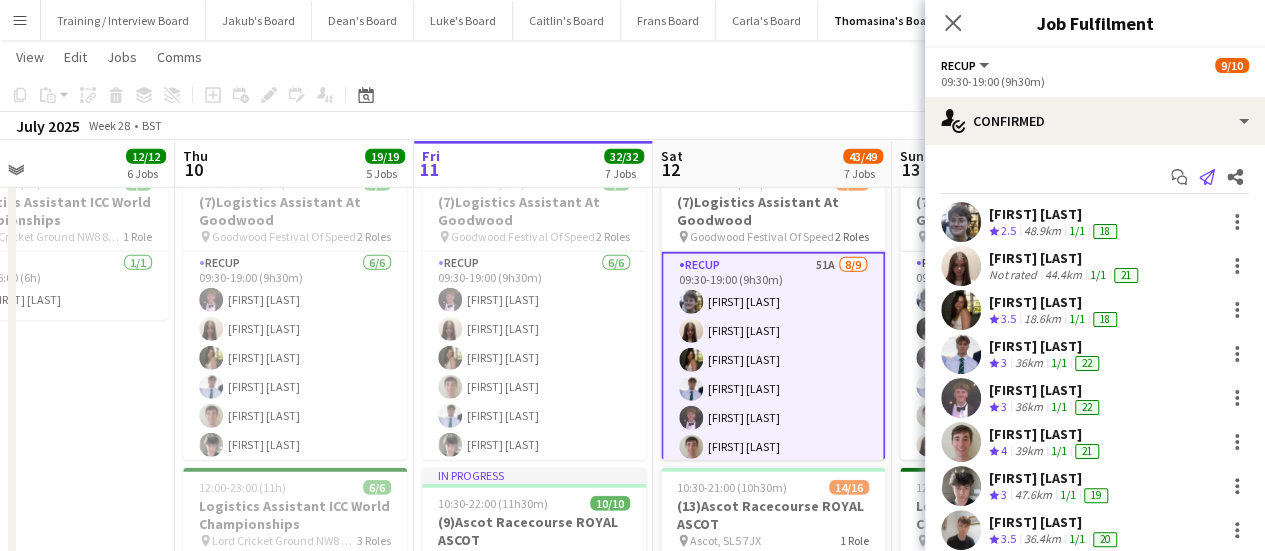 drag, startPoint x: 814, startPoint y: 274, endPoint x: 1190, endPoint y: 175, distance: 388.81488 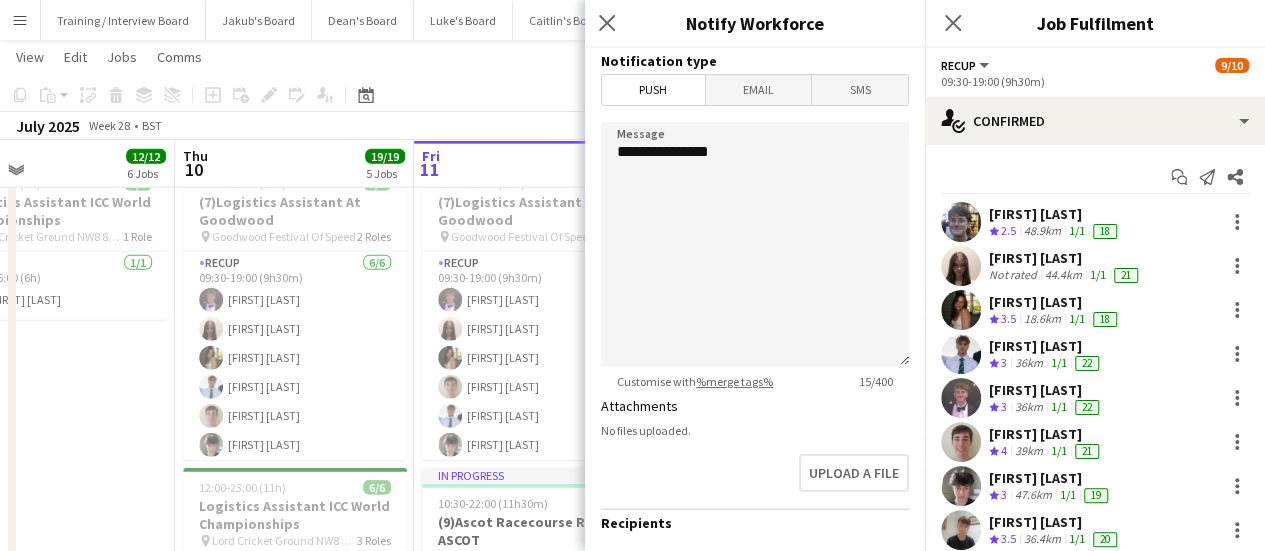 click on "SMS" at bounding box center [860, 90] 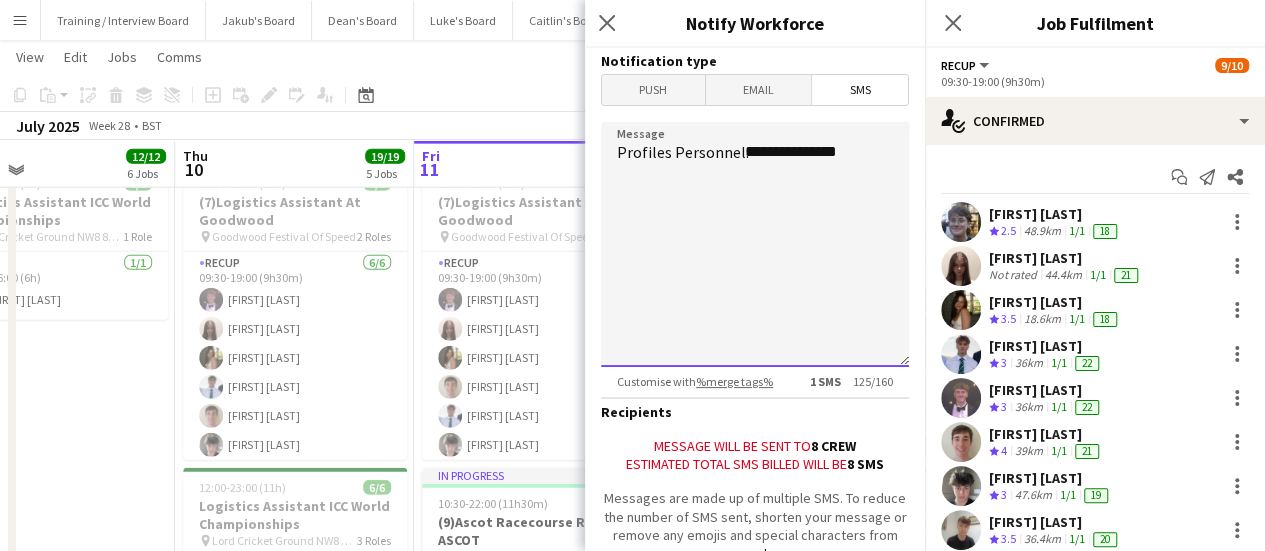 click on "**********" at bounding box center (755, 244) 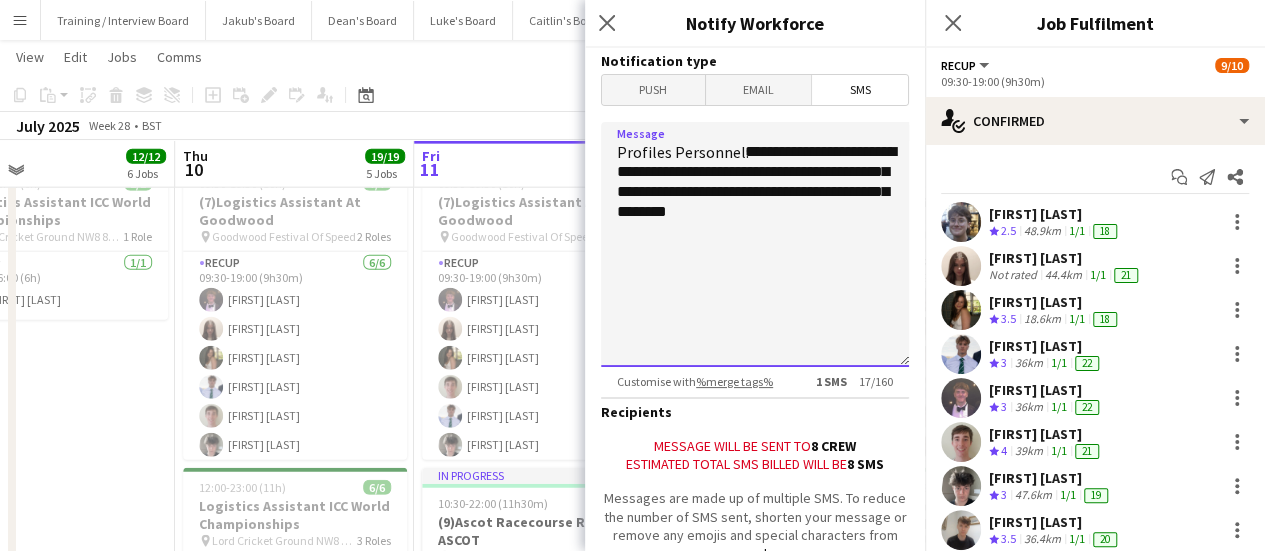 scroll, scrollTop: 140, scrollLeft: 0, axis: vertical 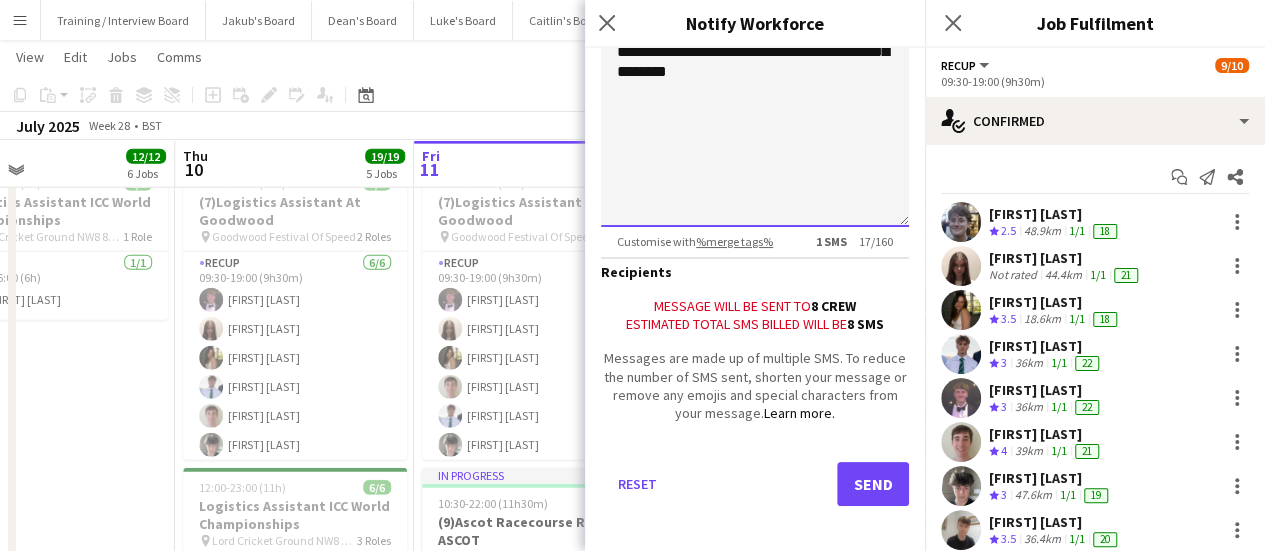 type on "**********" 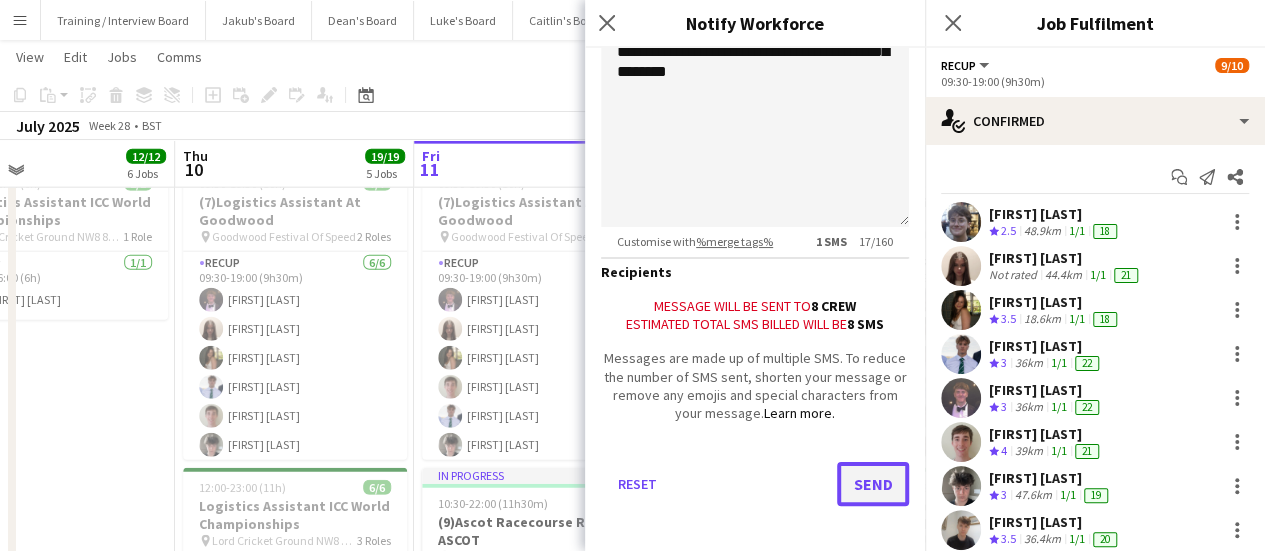 click on "Send" 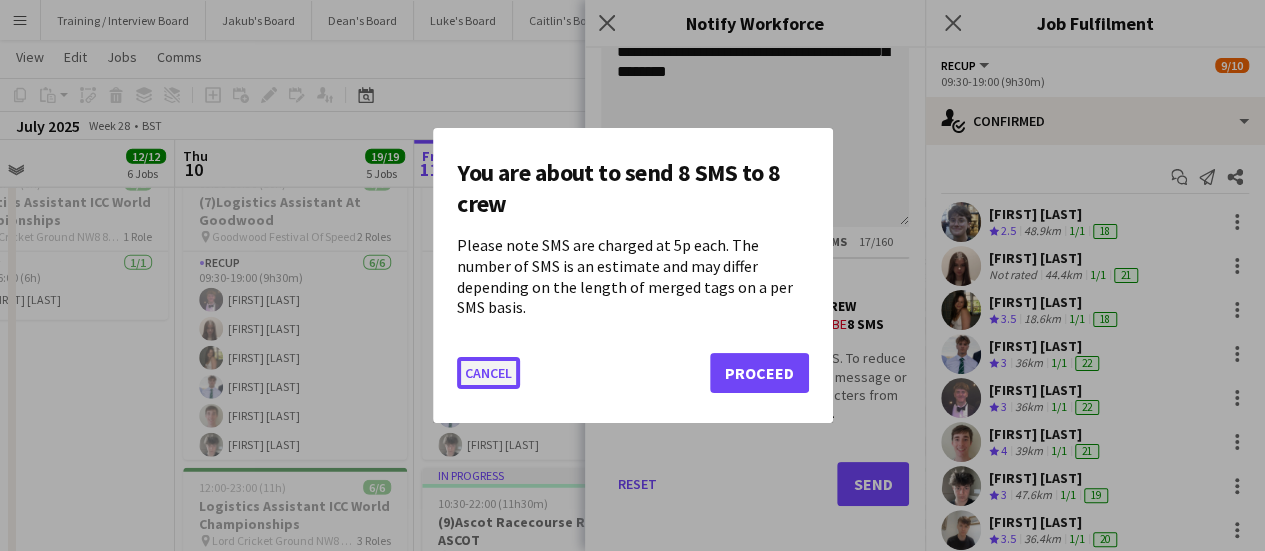 click on "Cancel" 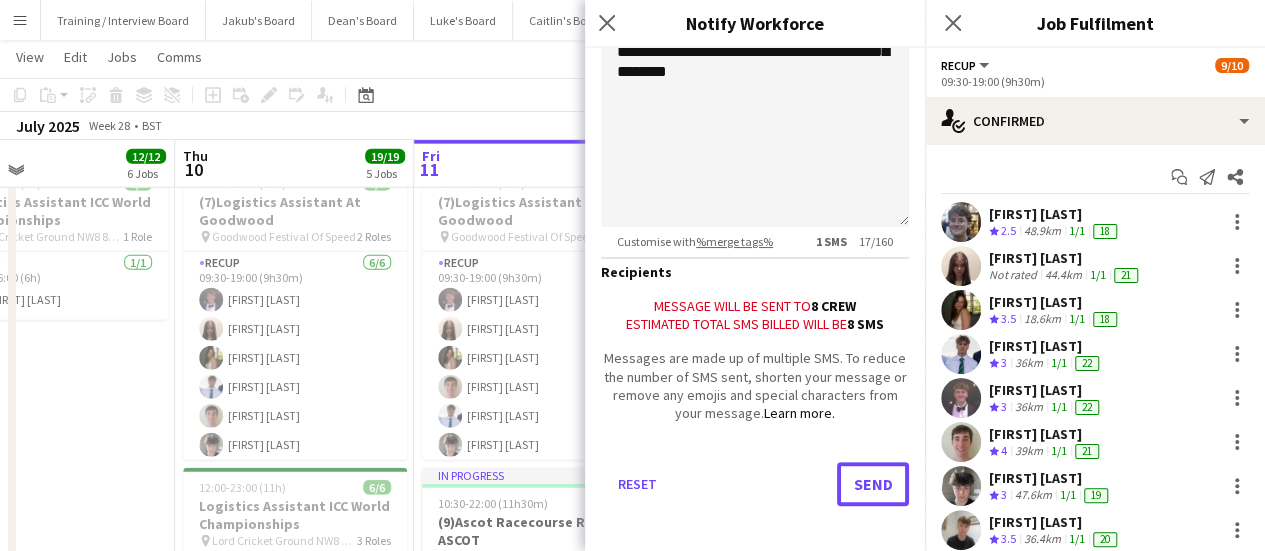 scroll, scrollTop: 2411, scrollLeft: 0, axis: vertical 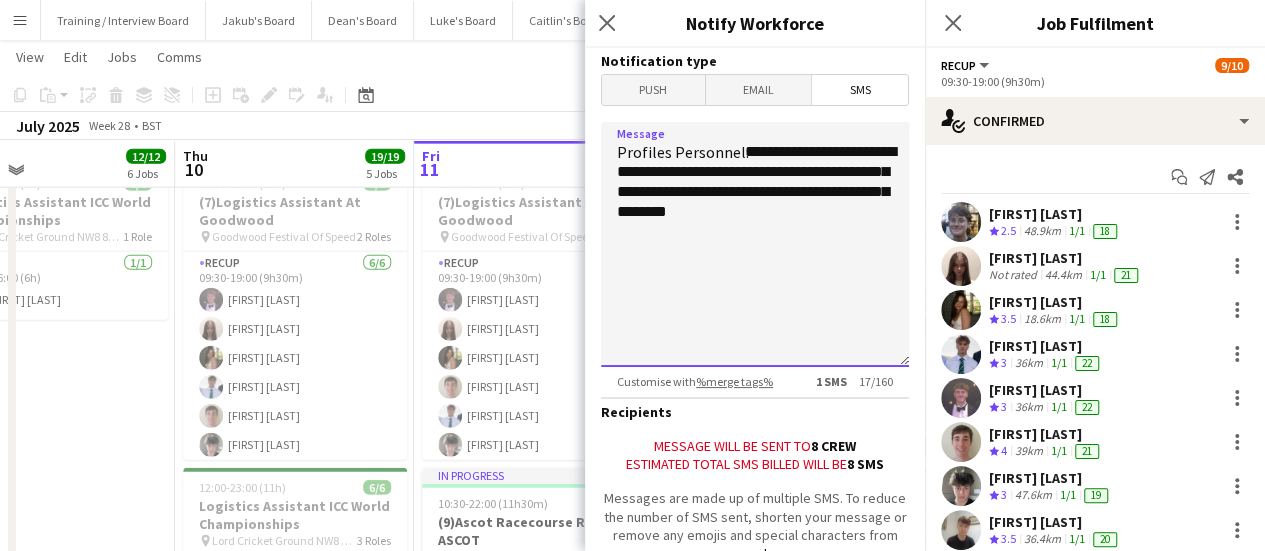 drag, startPoint x: 751, startPoint y: 225, endPoint x: 617, endPoint y: 177, distance: 142.33763 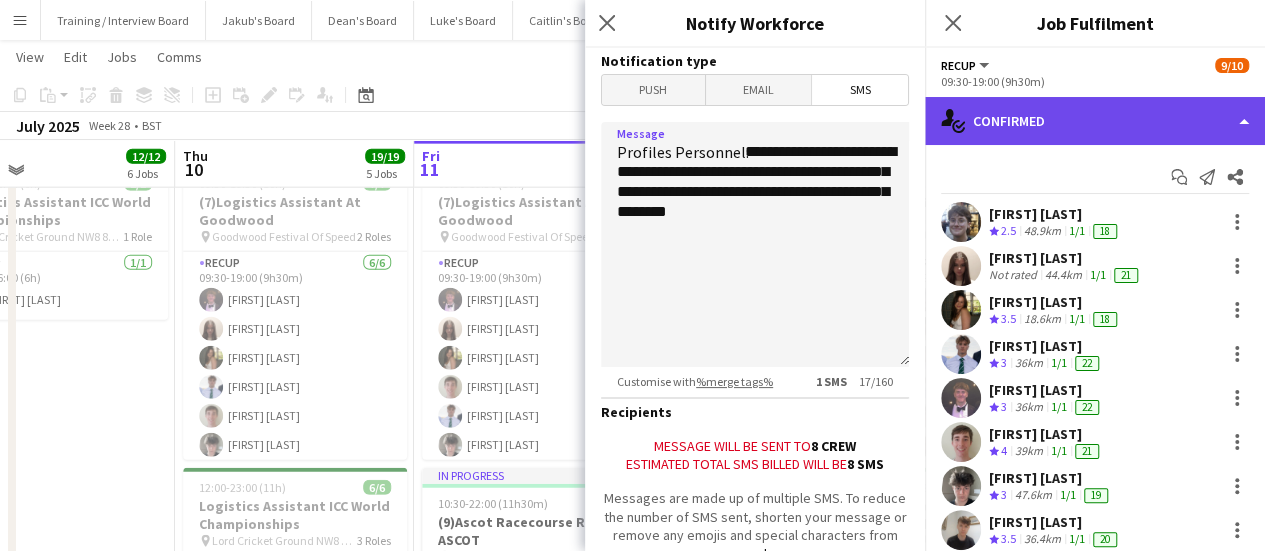 click on "single-neutral-actions-check-2
Confirmed" 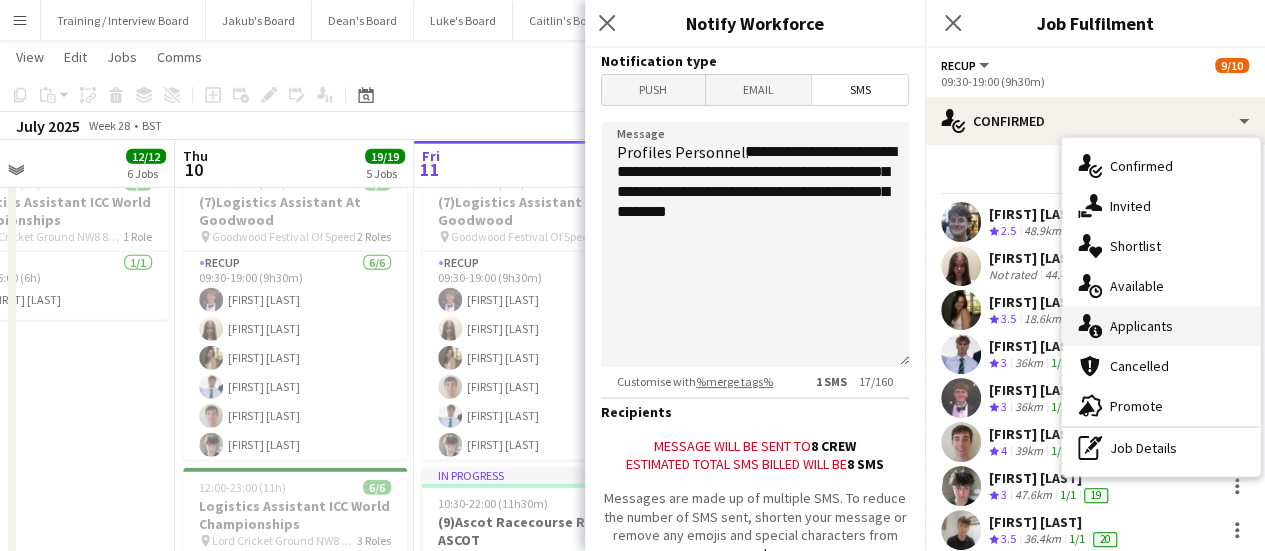 click on "single-neutral-actions-information
Applicants" at bounding box center (1161, 326) 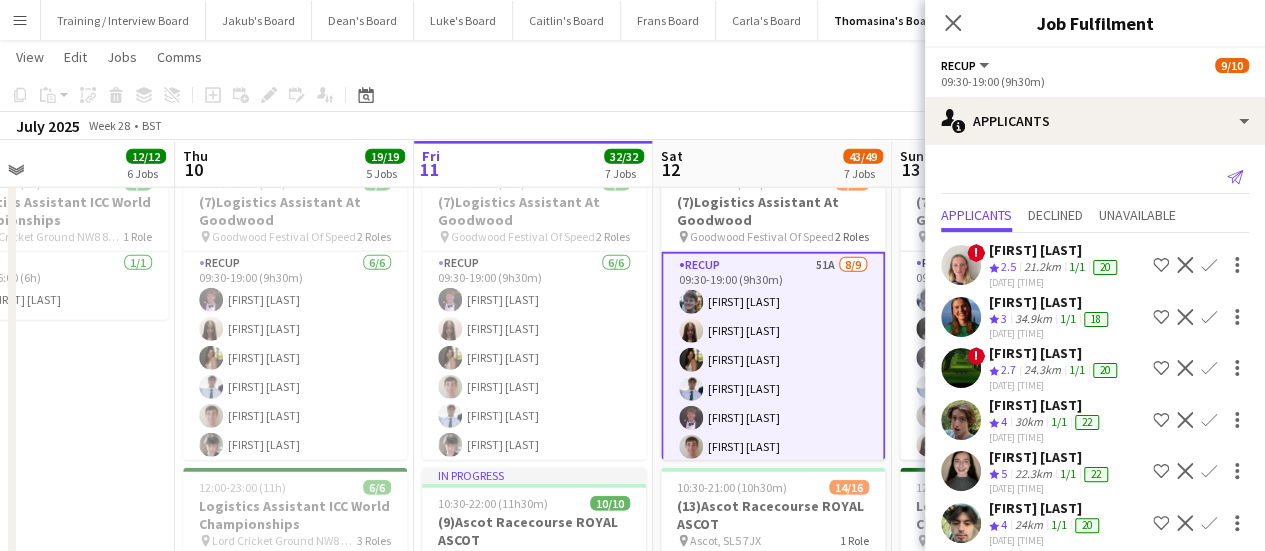 click on "Send notification" 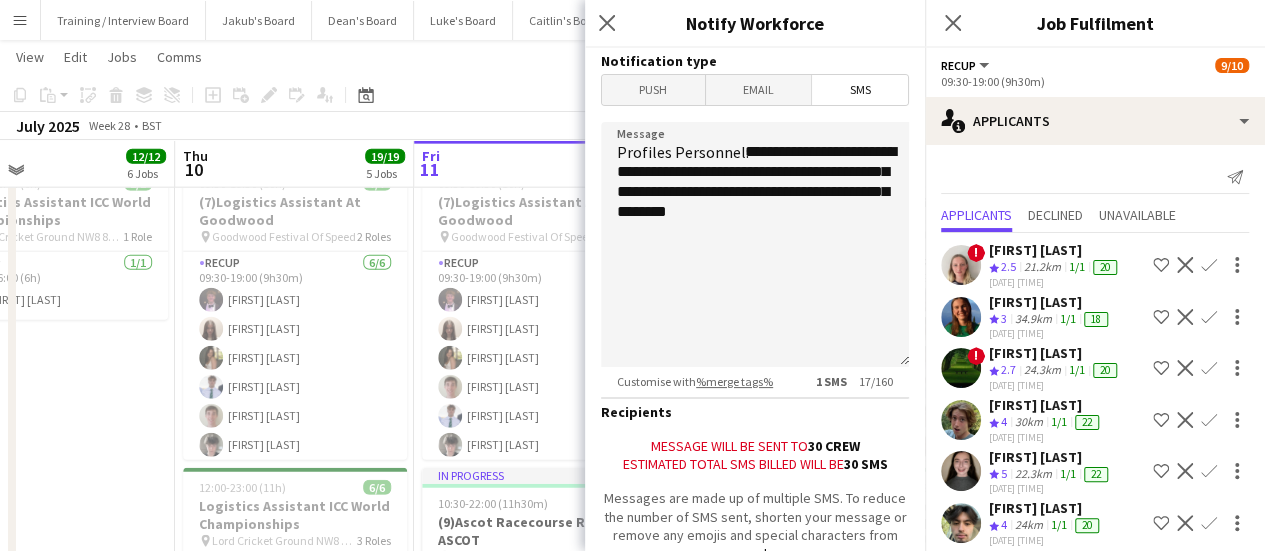 scroll, scrollTop: 166, scrollLeft: 0, axis: vertical 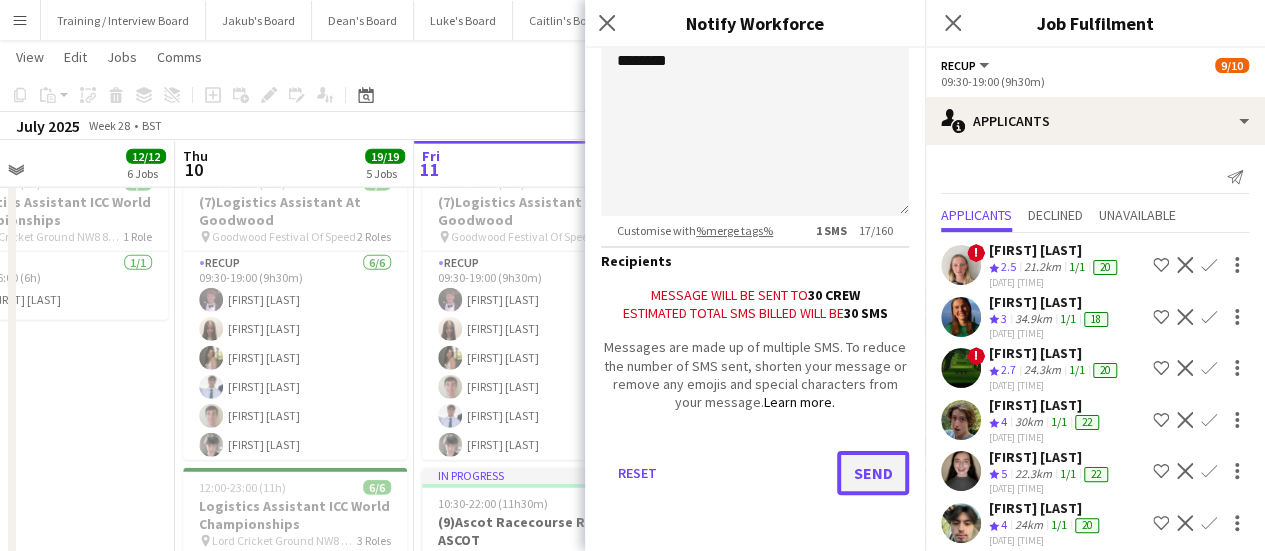click on "Send" 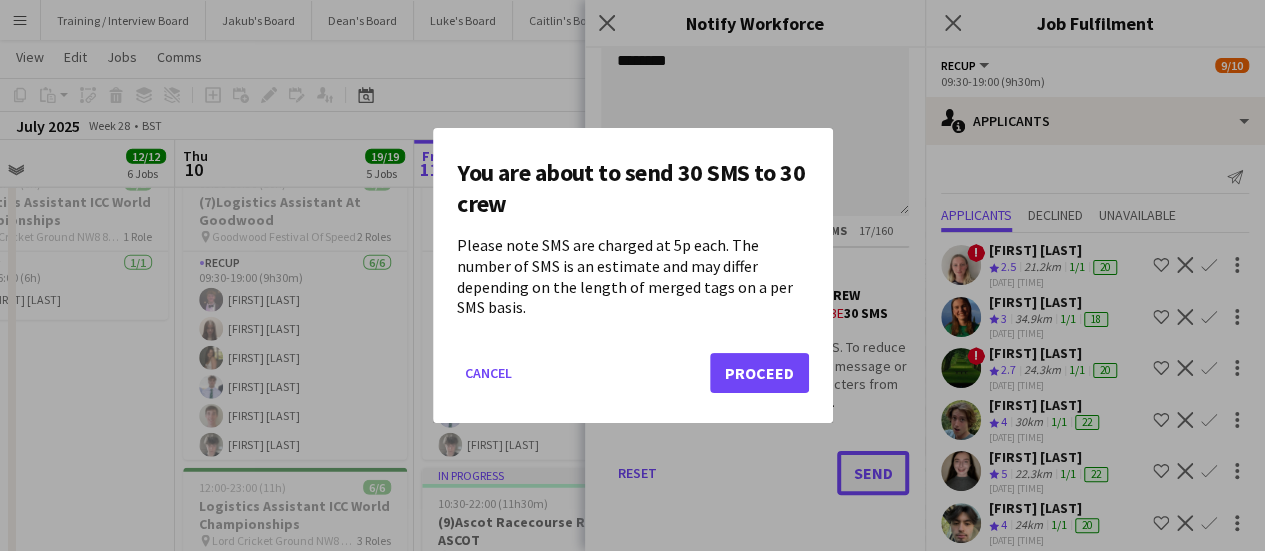 scroll, scrollTop: 0, scrollLeft: 0, axis: both 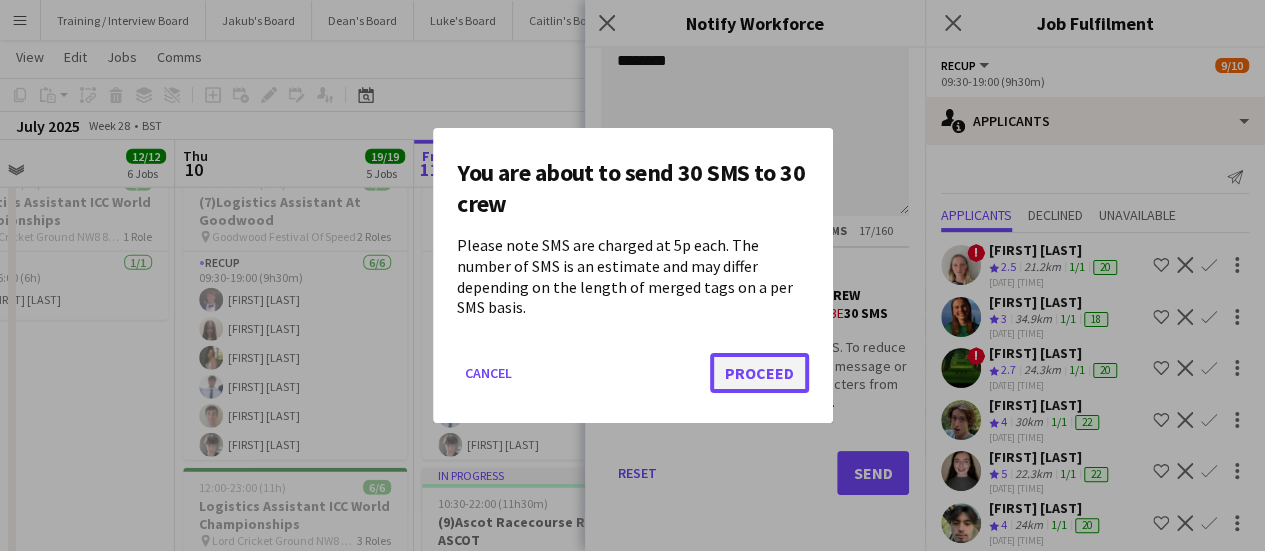 click on "Proceed" 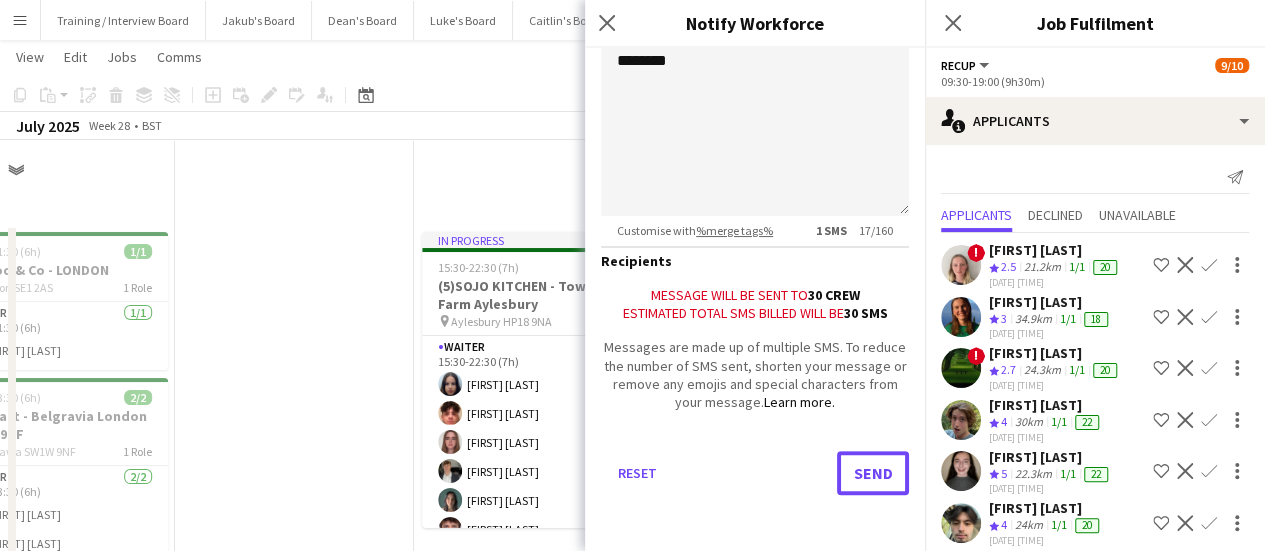 scroll, scrollTop: 2411, scrollLeft: 0, axis: vertical 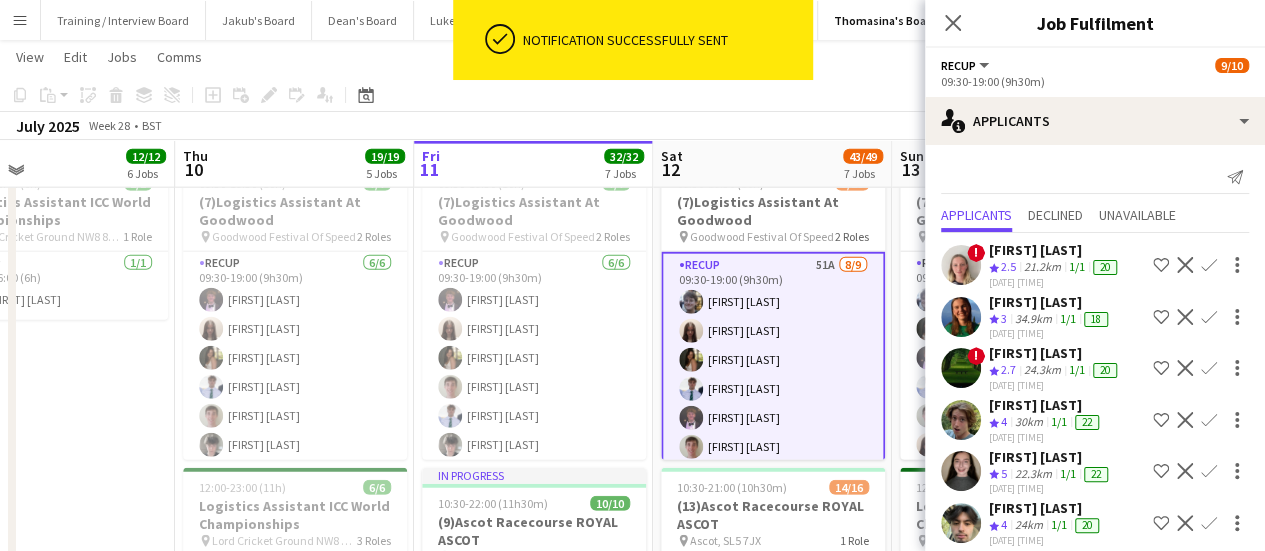click on "RECUP   51A   8/9   09:30-19:00 (9h30m)
[FIRST] [LAST] [FIRST] [LAST] [FIRST] [LAST] [FIRST] [LAST] [FIRST] [LAST] [FIRST] [LAST] [FIRST] [LAST] [FIRST] [LAST]
single-neutral-actions" at bounding box center (773, 404) 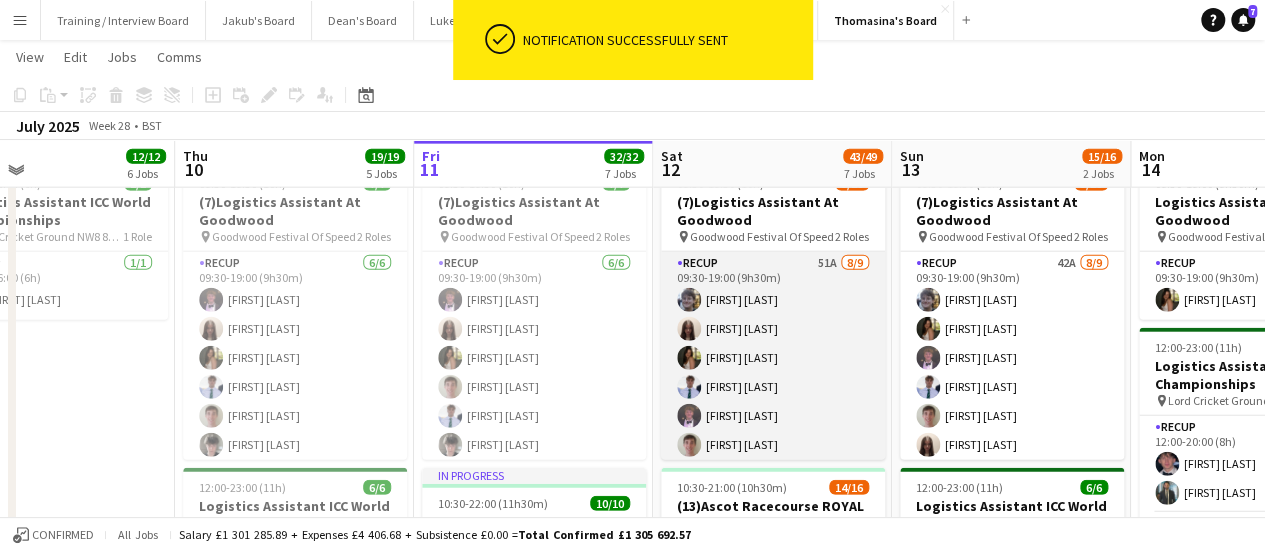 click on "RECUP   51A   8/9   09:30-19:00 (9h30m)
[FIRST] [LAST] [FIRST] [LAST] [FIRST] [LAST] [FIRST] [LAST] [FIRST] [LAST] [FIRST] [LAST] [FIRST] [LAST] [FIRST] [LAST]
single-neutral-actions" at bounding box center (773, 402) 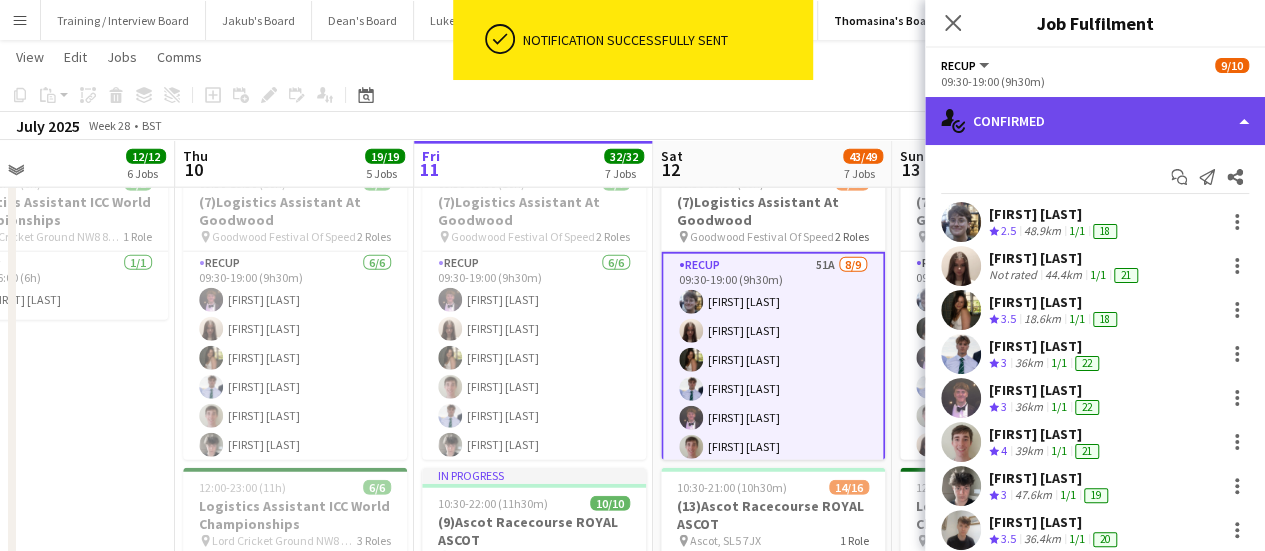 click on "single-neutral-actions-check-2
Confirmed" 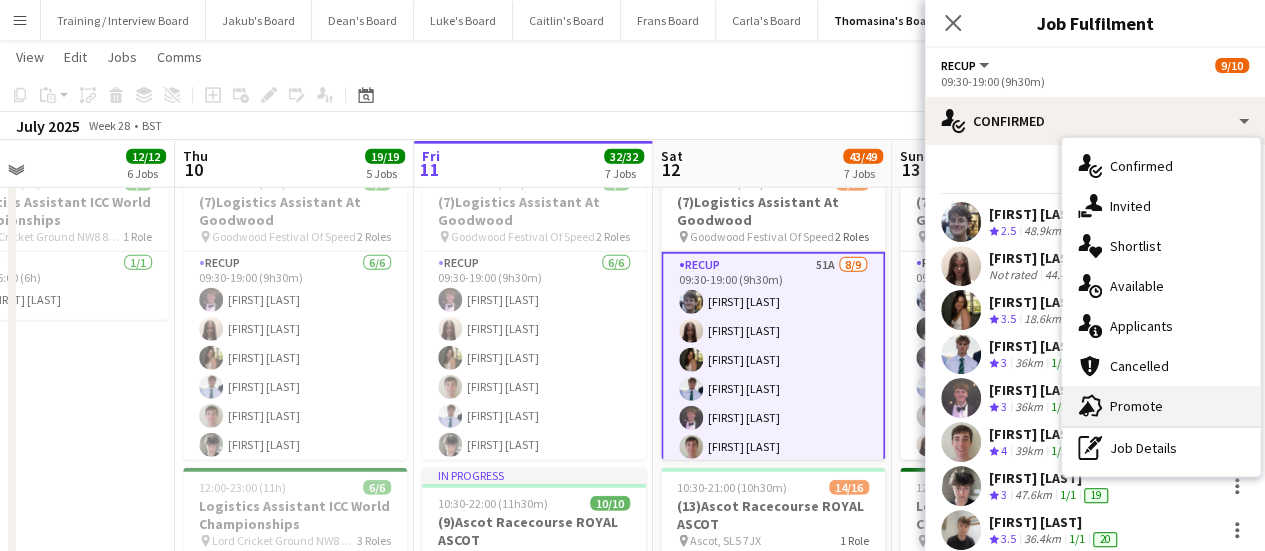 click on "advertising-megaphone
Promote" at bounding box center [1161, 406] 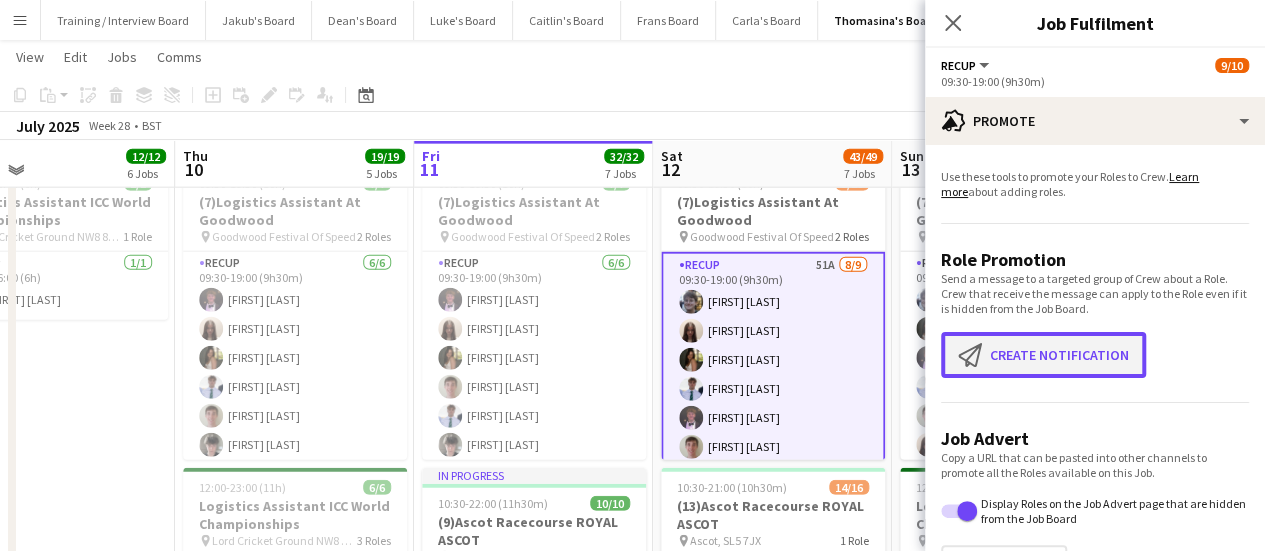 click on "Create notification
Create notification" at bounding box center [1043, 355] 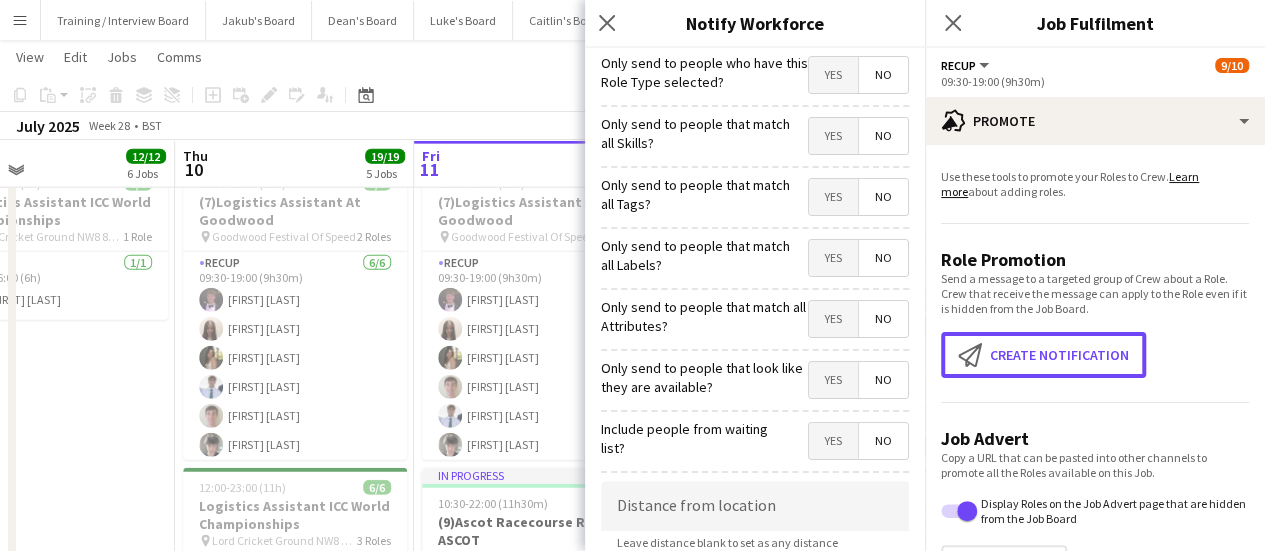scroll, scrollTop: 122, scrollLeft: 0, axis: vertical 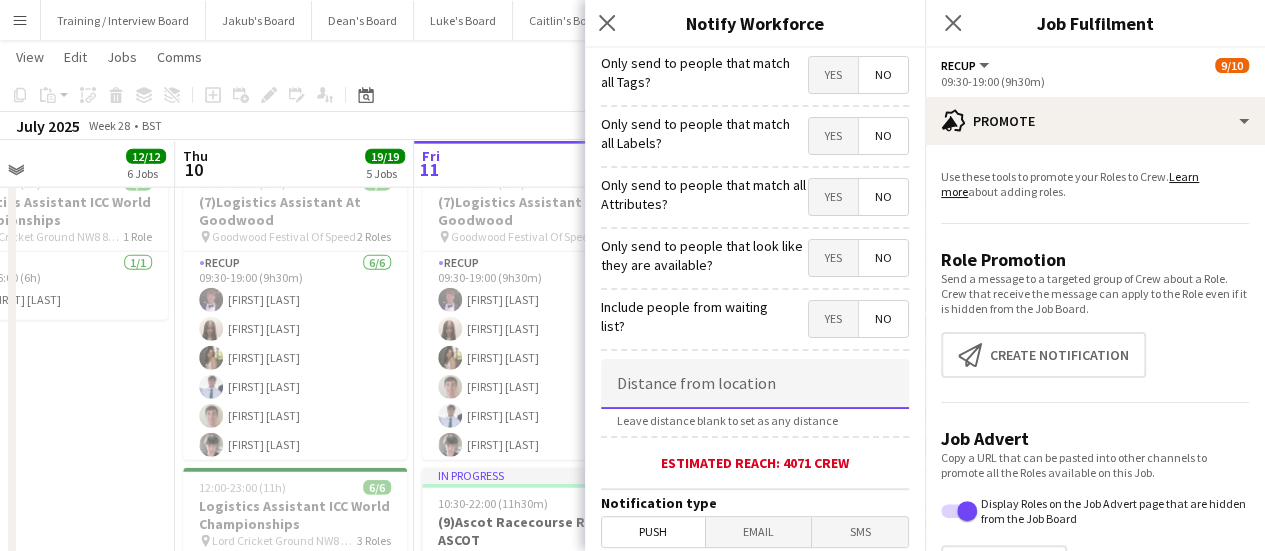 click 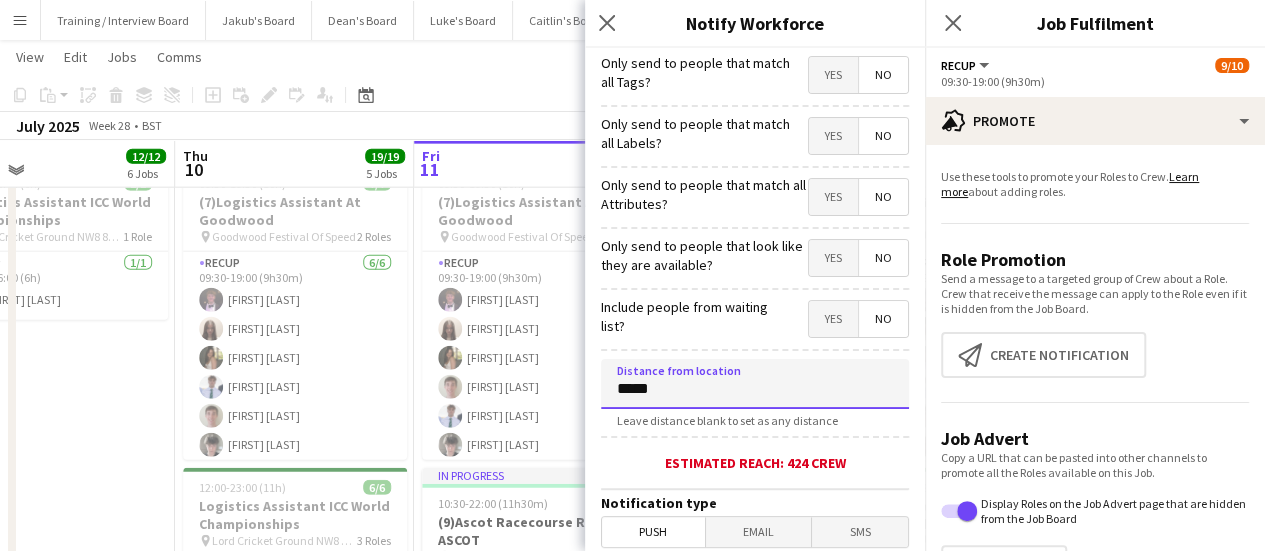 type on "****" 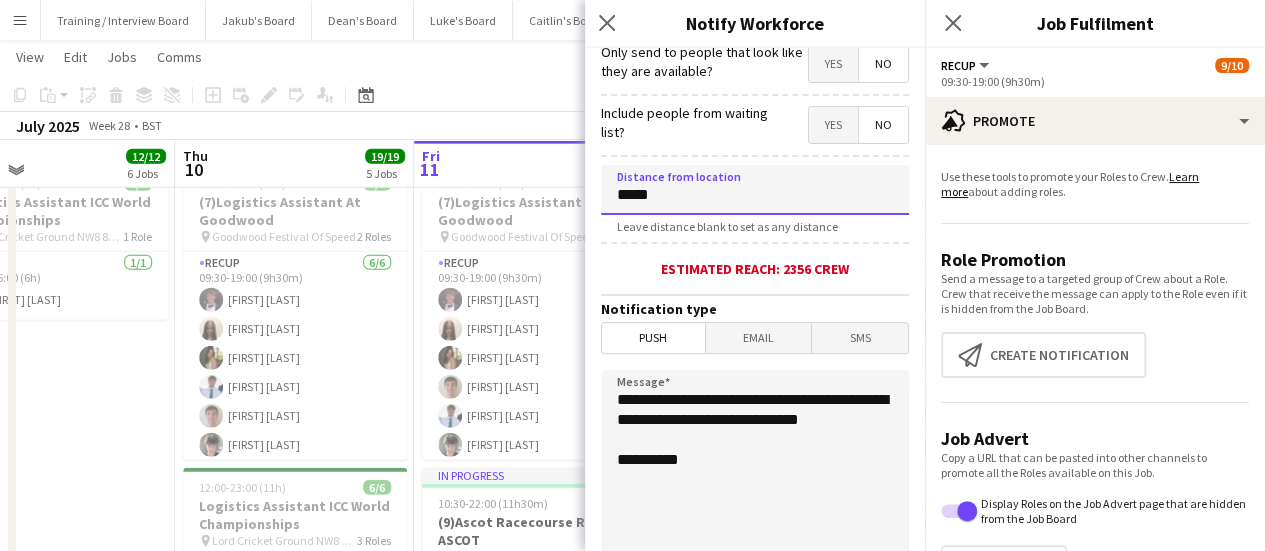 scroll, scrollTop: 334, scrollLeft: 0, axis: vertical 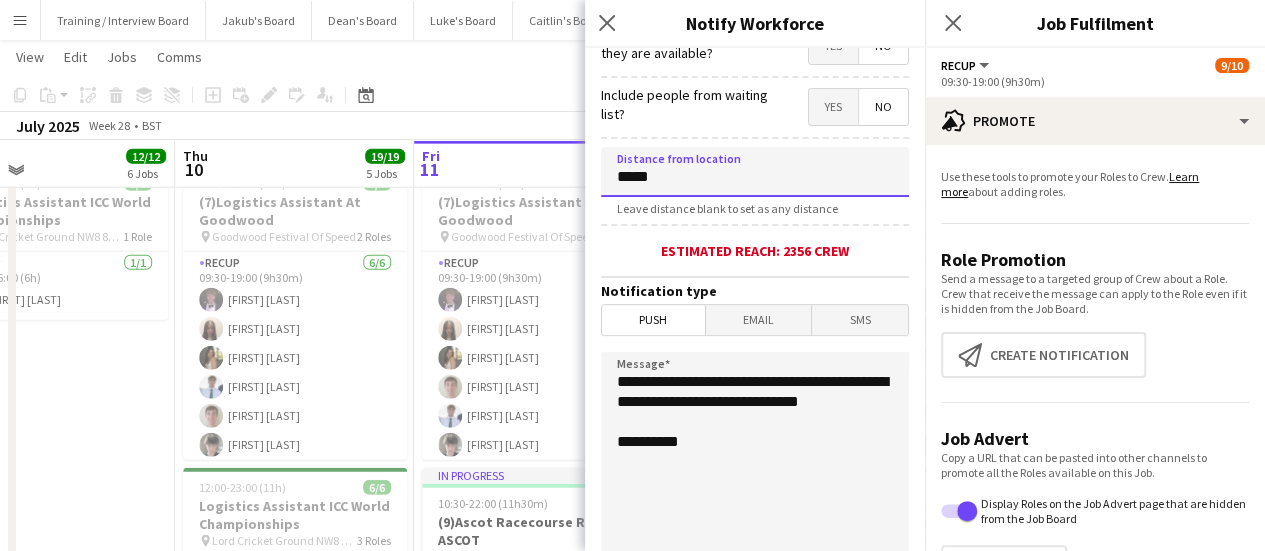 type on "*****" 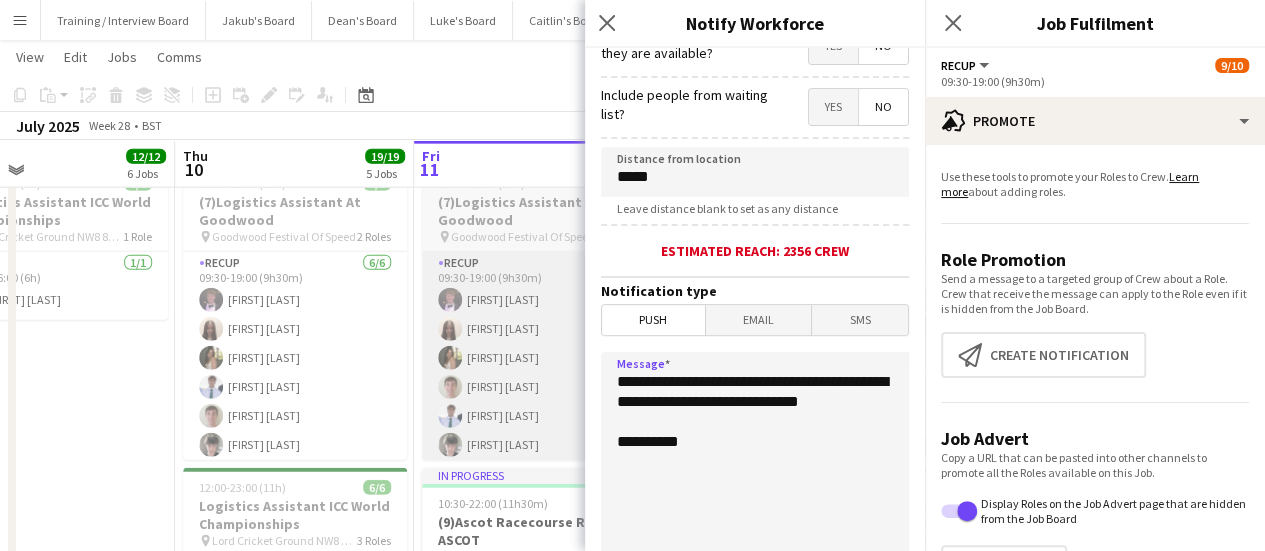 drag, startPoint x: 715, startPoint y: 429, endPoint x: 575, endPoint y: 333, distance: 169.75276 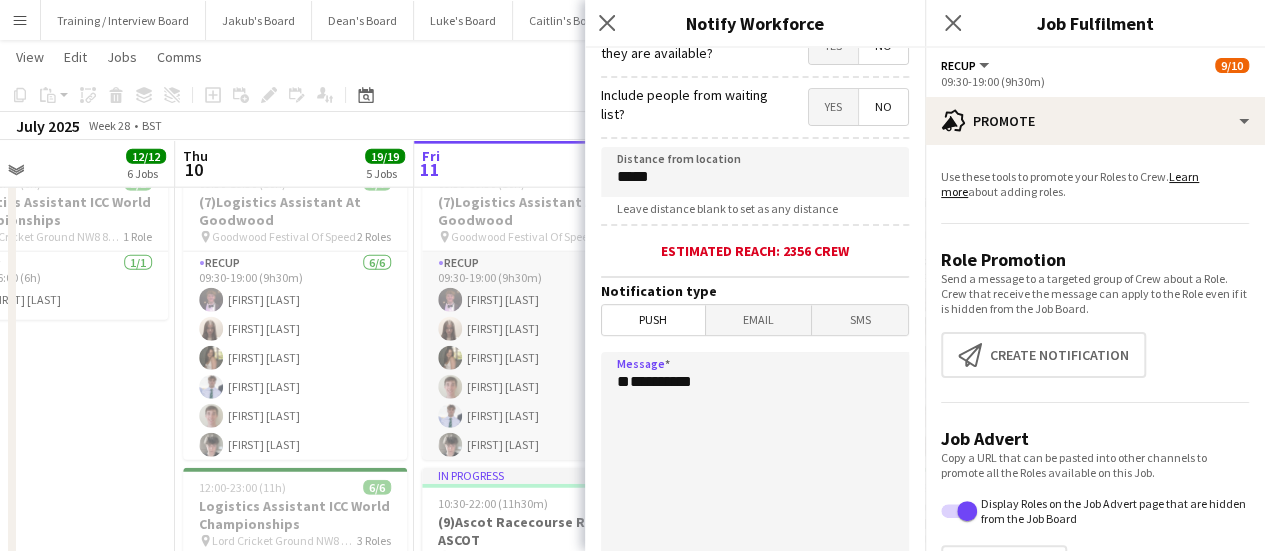 paste on "**********" 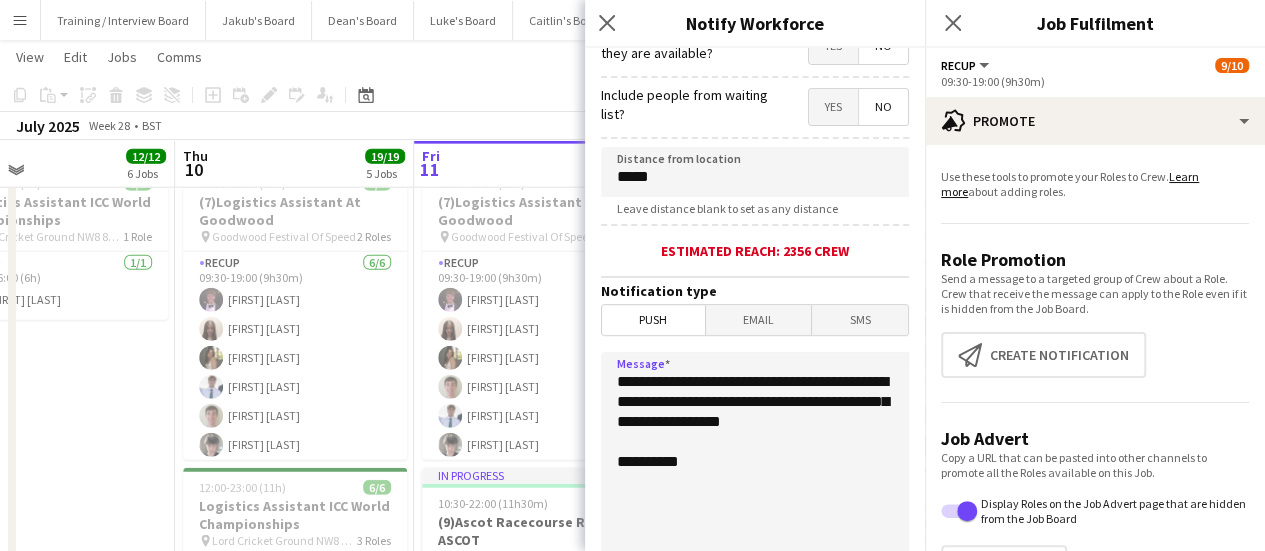 scroll, scrollTop: 550, scrollLeft: 0, axis: vertical 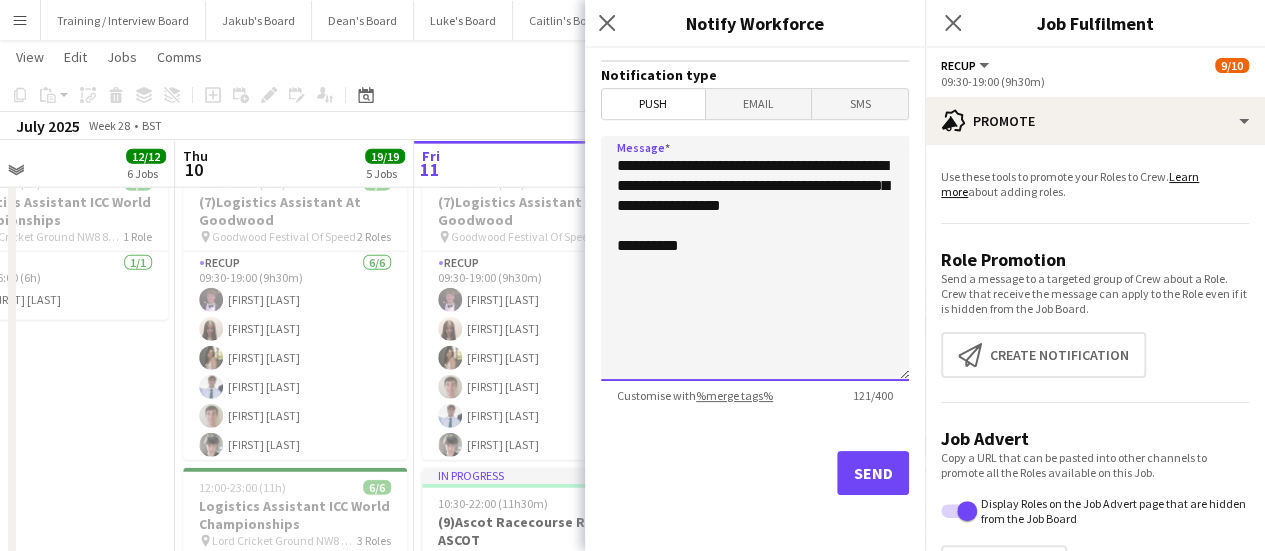 type on "**********" 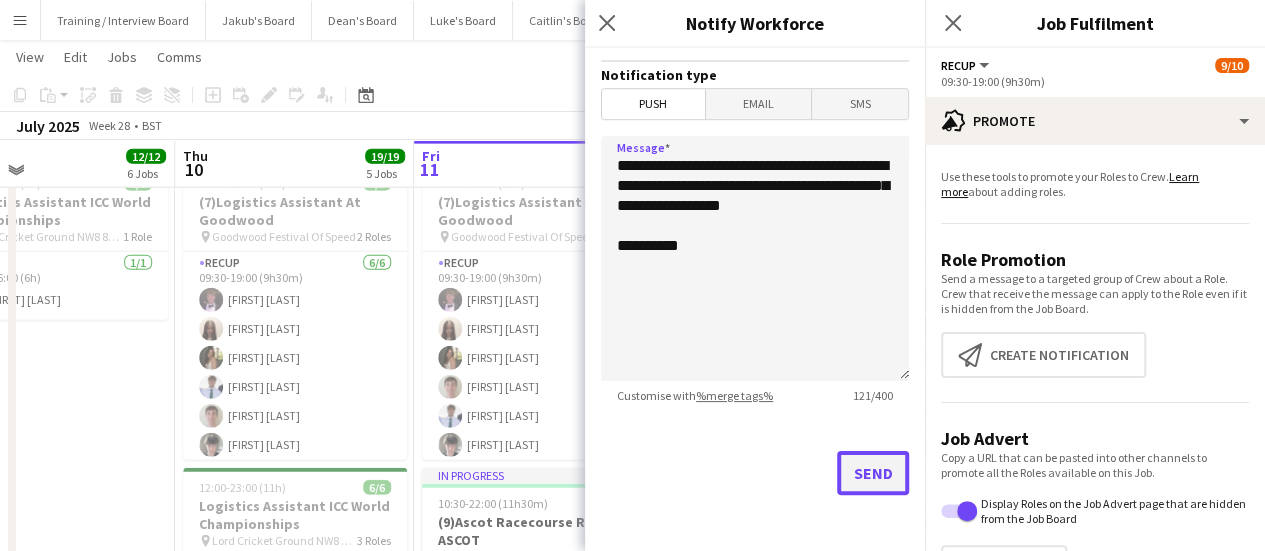 click on "Send" 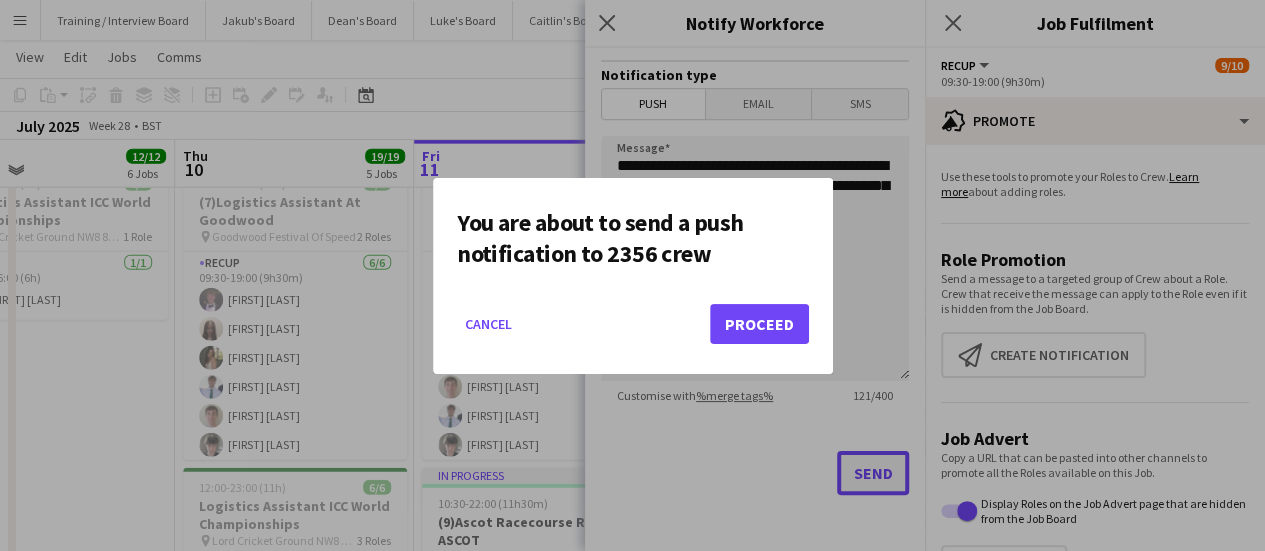 scroll, scrollTop: 0, scrollLeft: 0, axis: both 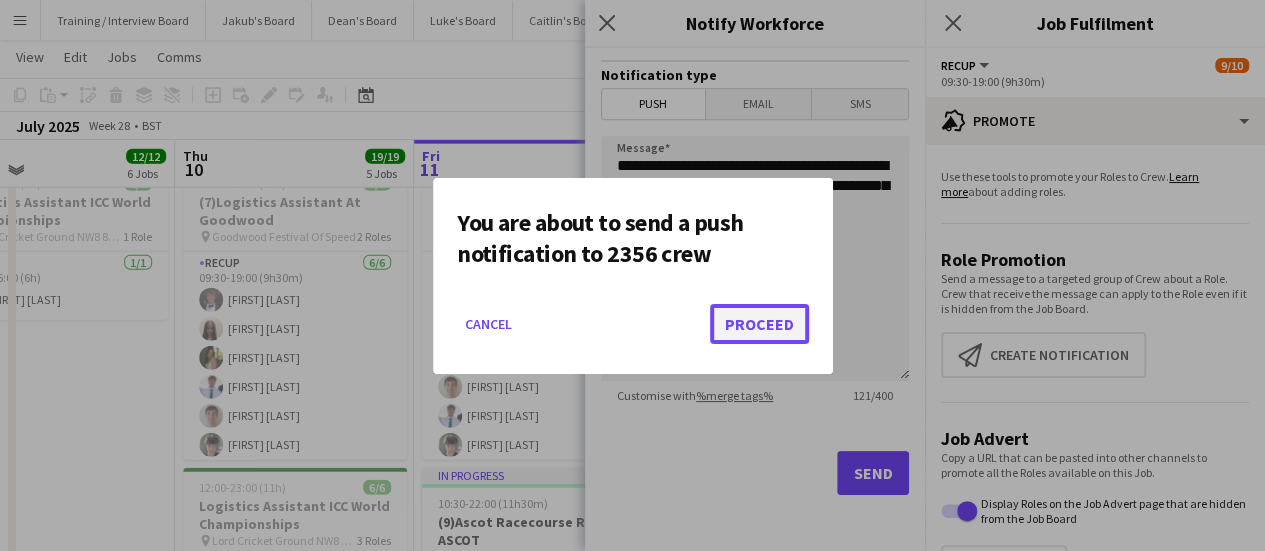 click on "Proceed" 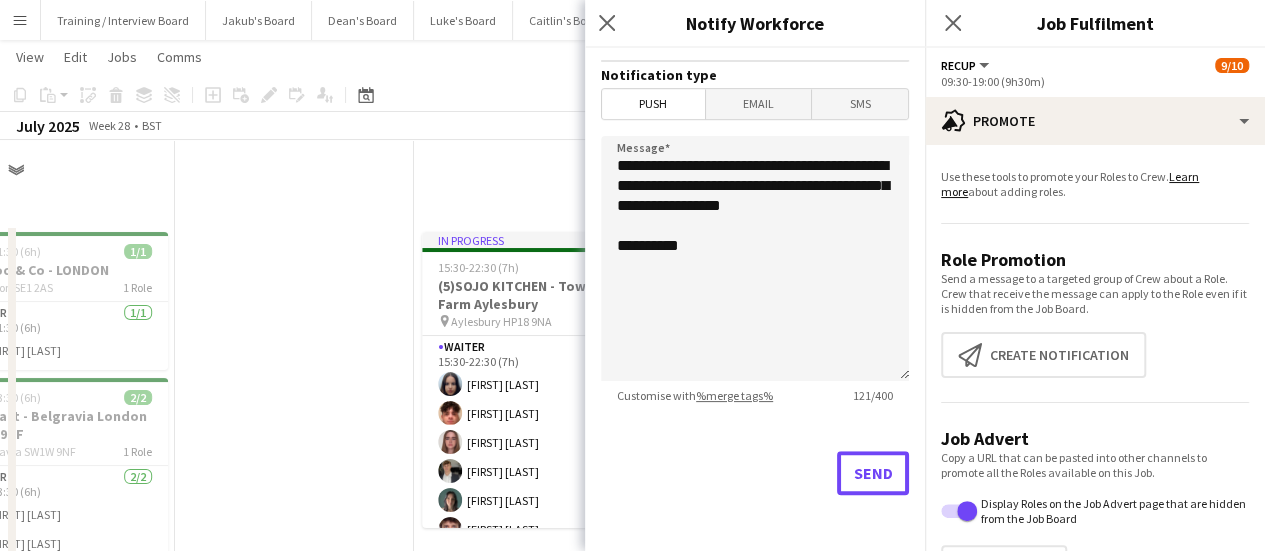 scroll, scrollTop: 2411, scrollLeft: 0, axis: vertical 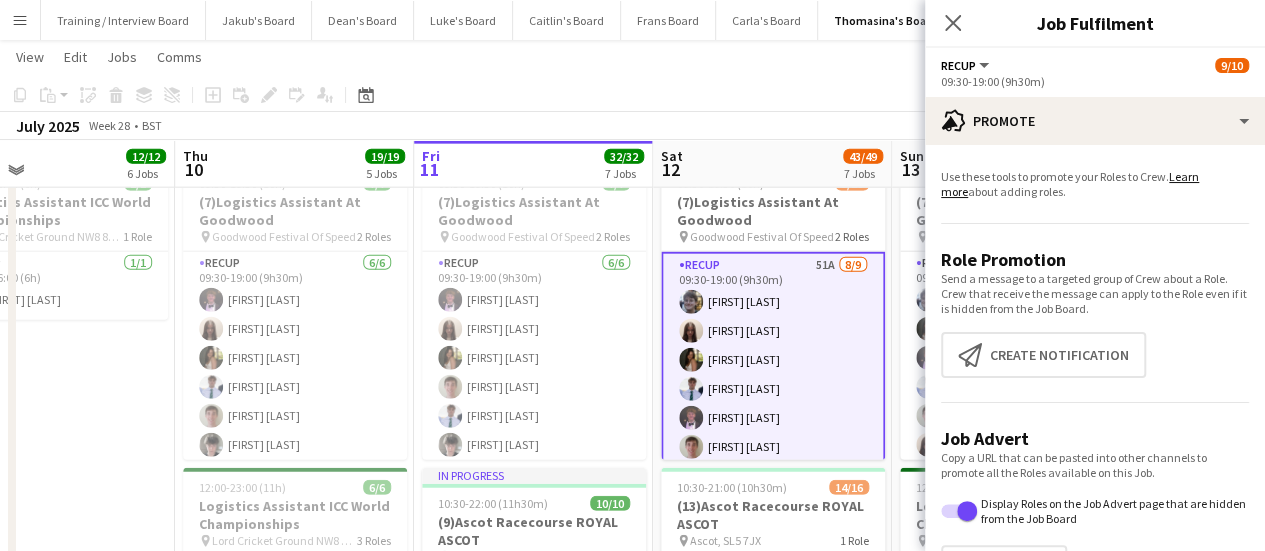 click on "RECUP   51A   8/9   09:30-19:00 (9h30m)
[FIRST] [LAST] [FIRST] [LAST] [FIRST] [LAST] [FIRST] [LAST] [FIRST] [LAST] [FIRST] [LAST] [FIRST] [LAST] [FIRST] [LAST]
single-neutral-actions" at bounding box center (773, 404) 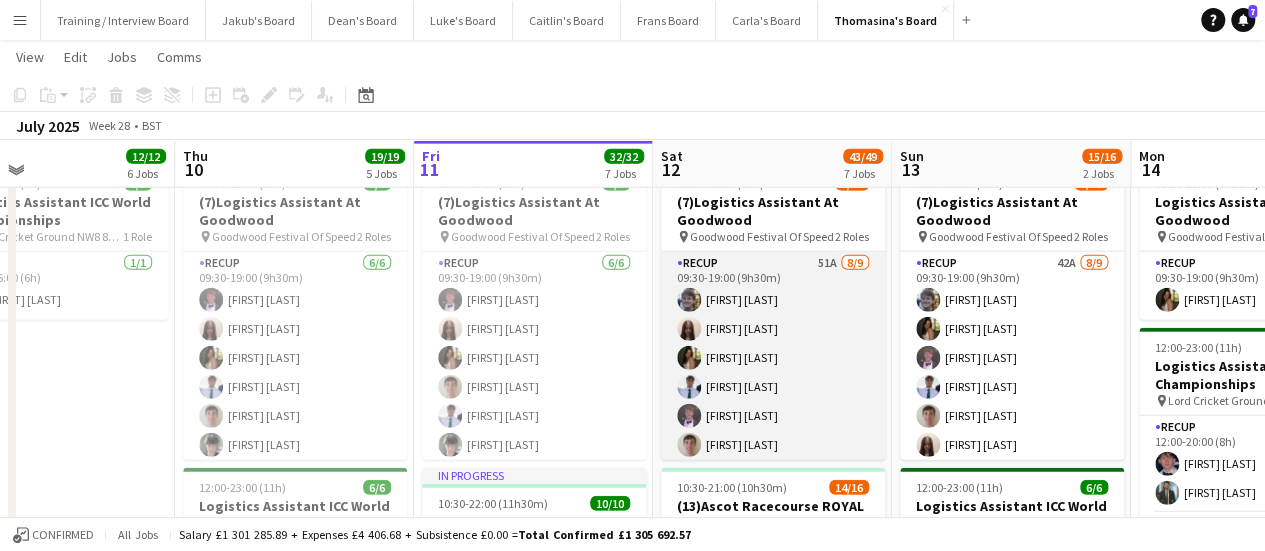 click on "RECUP   51A   8/9   09:30-19:00 (9h30m)
[FIRST] [LAST] [FIRST] [LAST] [FIRST] [LAST] [FIRST] [LAST] [FIRST] [LAST] [FIRST] [LAST] [FIRST] [LAST] [FIRST] [LAST]
single-neutral-actions" at bounding box center [773, 402] 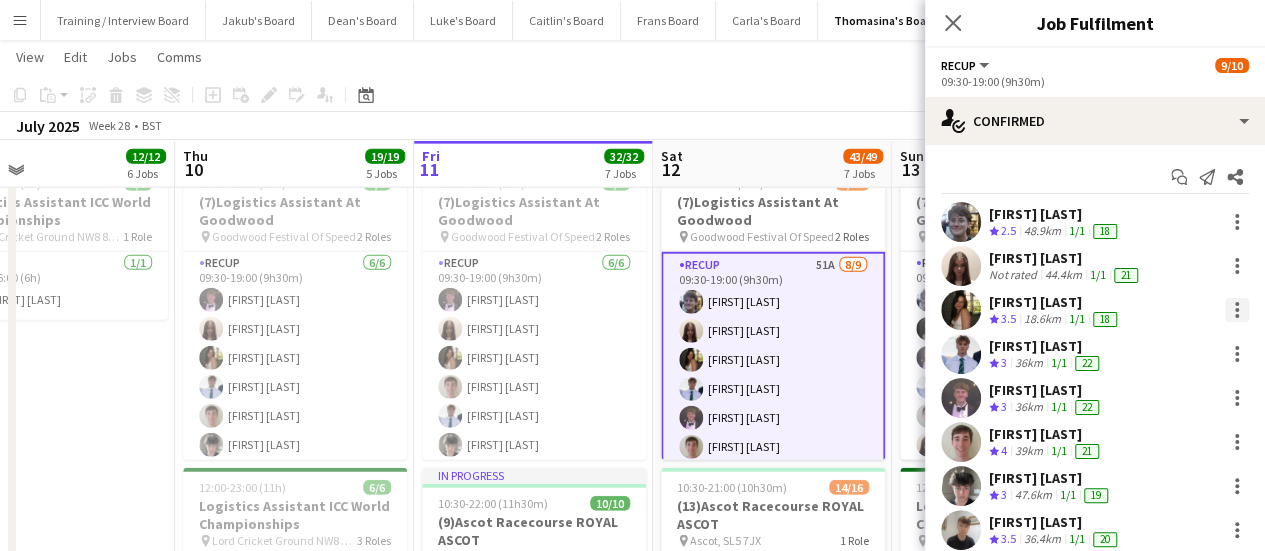 click at bounding box center [1237, 310] 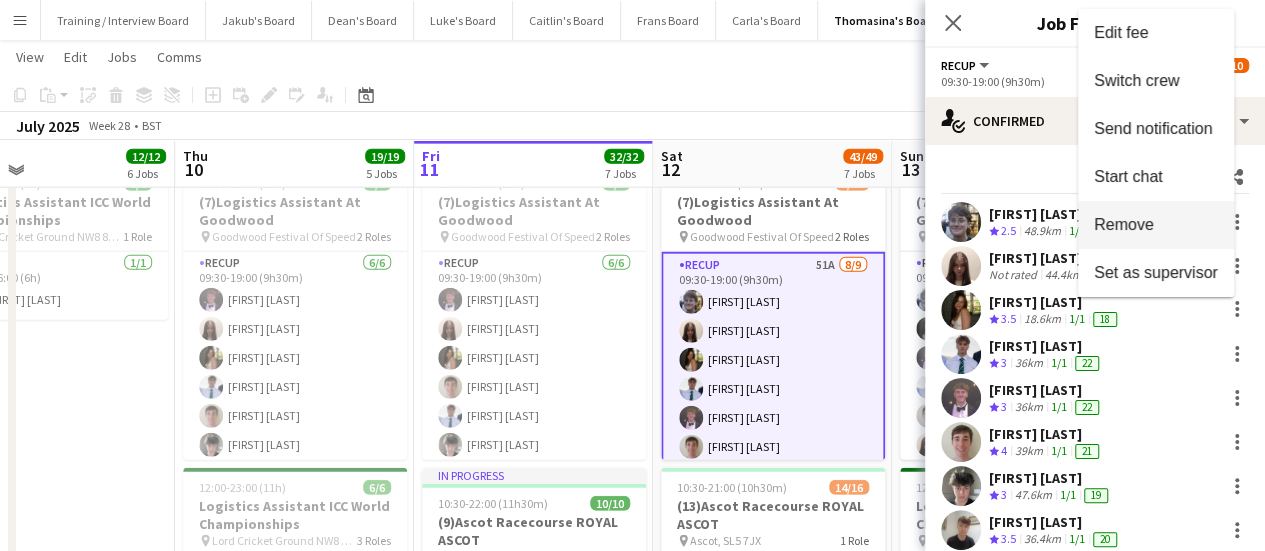click on "Remove" at bounding box center (1124, 224) 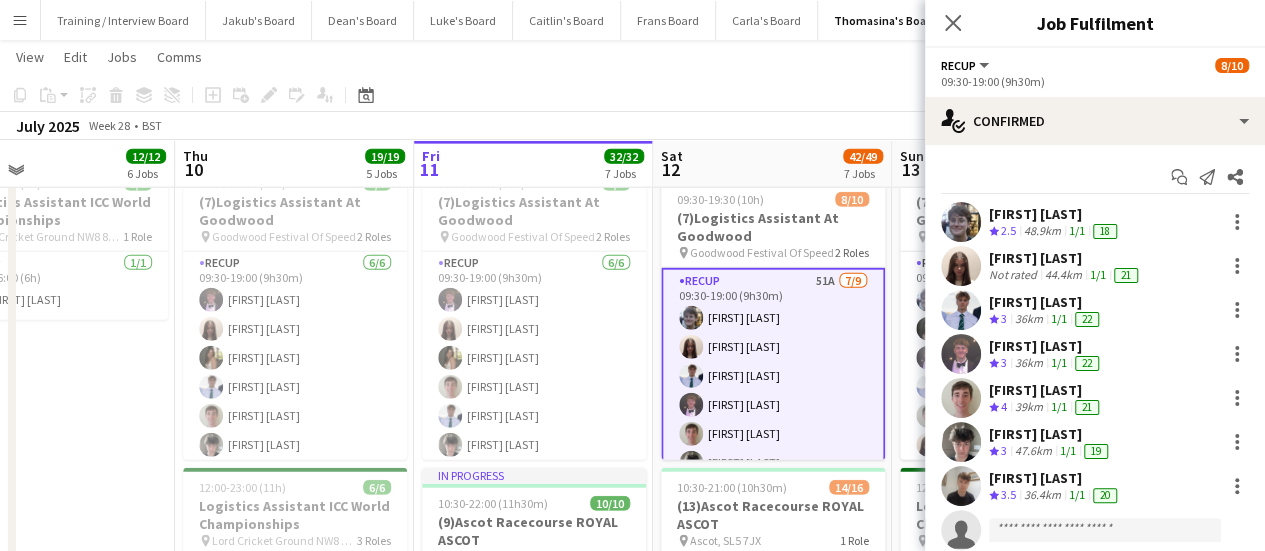 click on "July 2025   Week 28
•   BST   Publish 1 job   Revert 1 job" 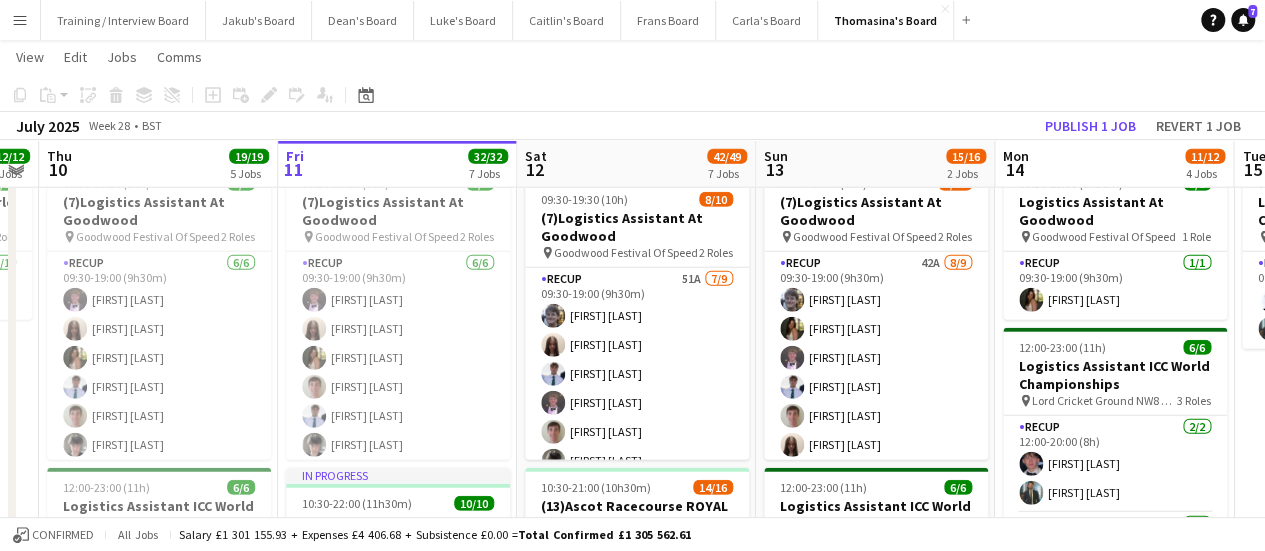 drag, startPoint x: 952, startPoint y: 383, endPoint x: 814, endPoint y: 368, distance: 138.81282 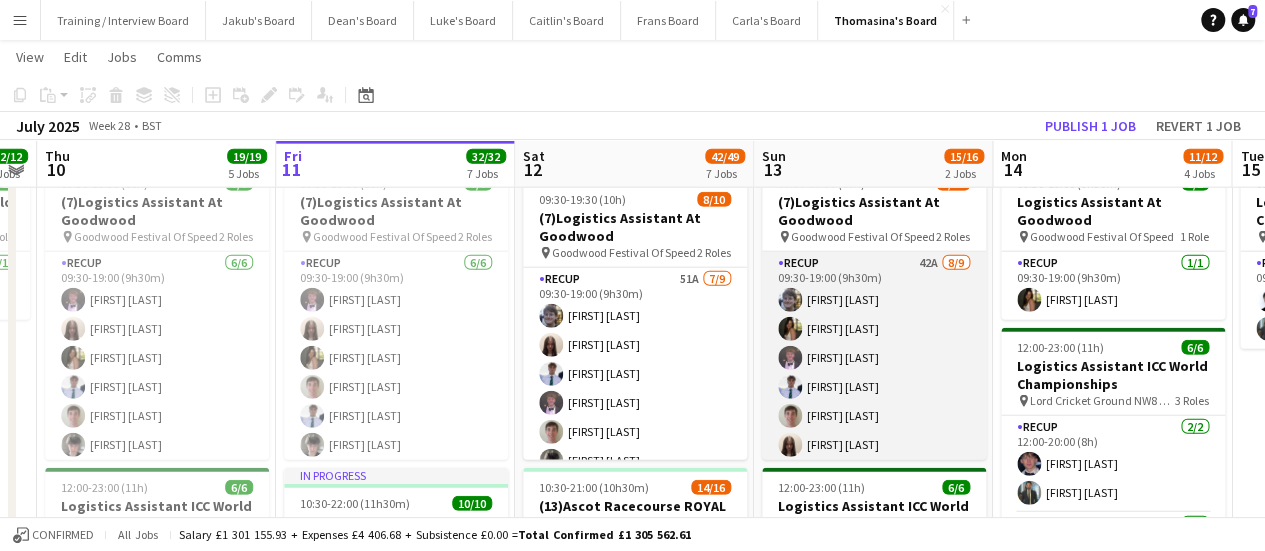 click on "RECUP   42A   8/9   09:30-19:00 (9h30m)
[LAST] [LAST] [LAST] [LAST] [LAST] [LAST] [LAST] [LAST]
single-neutral-actions" at bounding box center (874, 402) 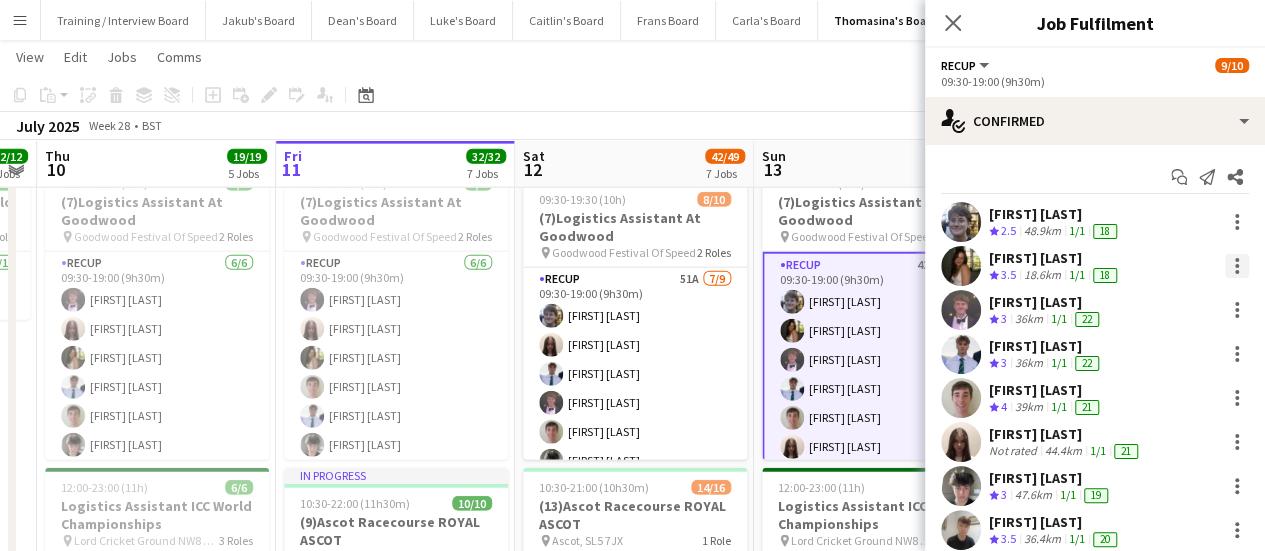 click at bounding box center [1237, 266] 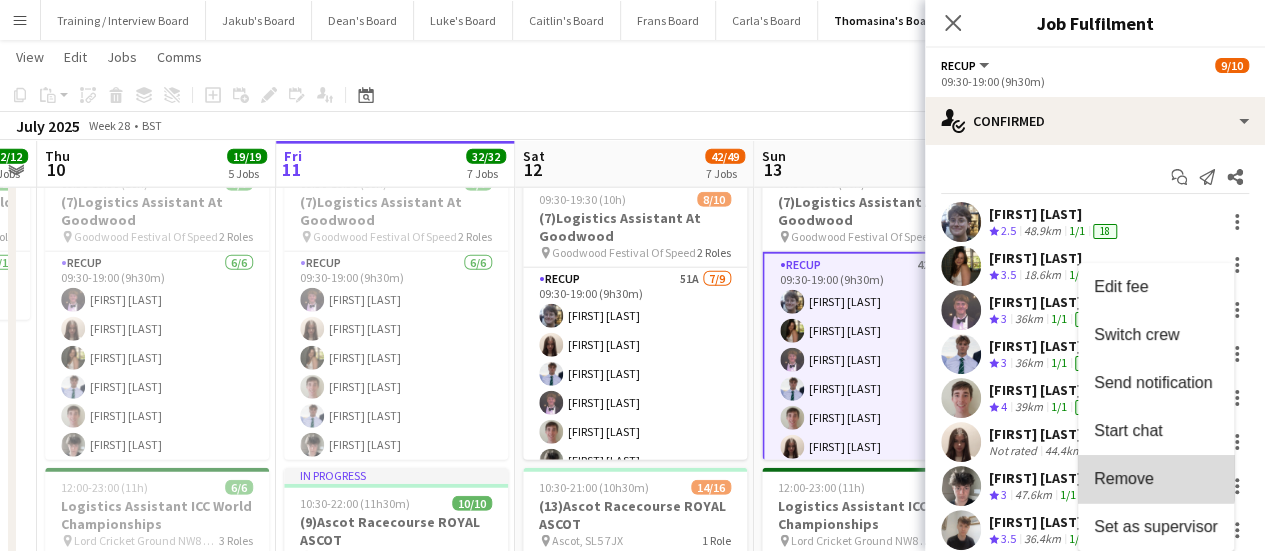 click on "Remove" at bounding box center (1156, 479) 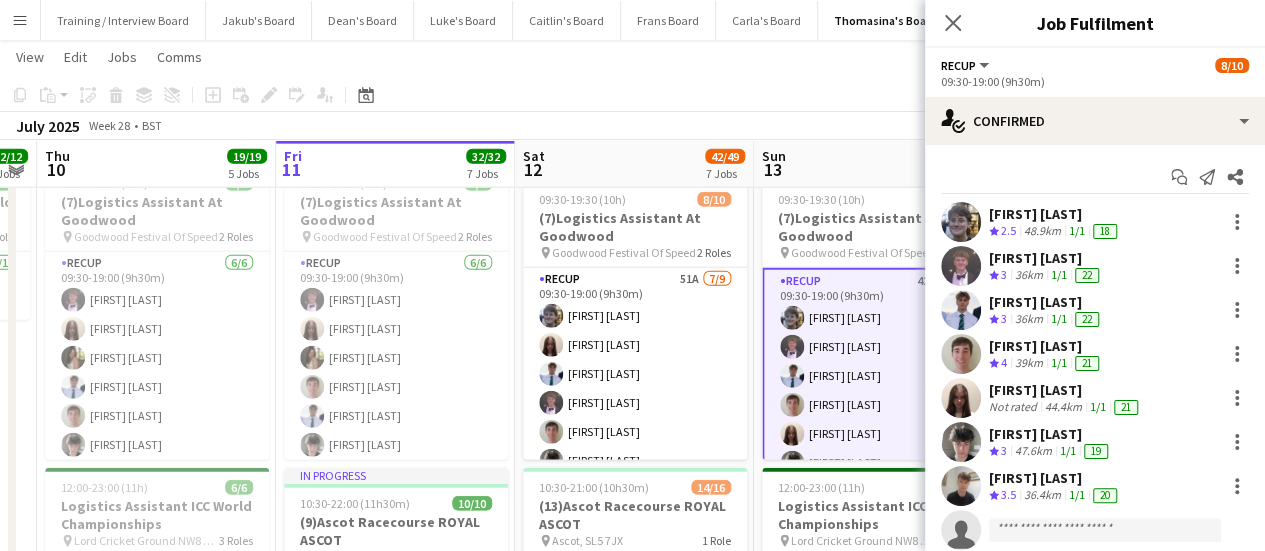 click on "July 2025   Week 28
•   BST   Publish 1 job   Revert 1 job" 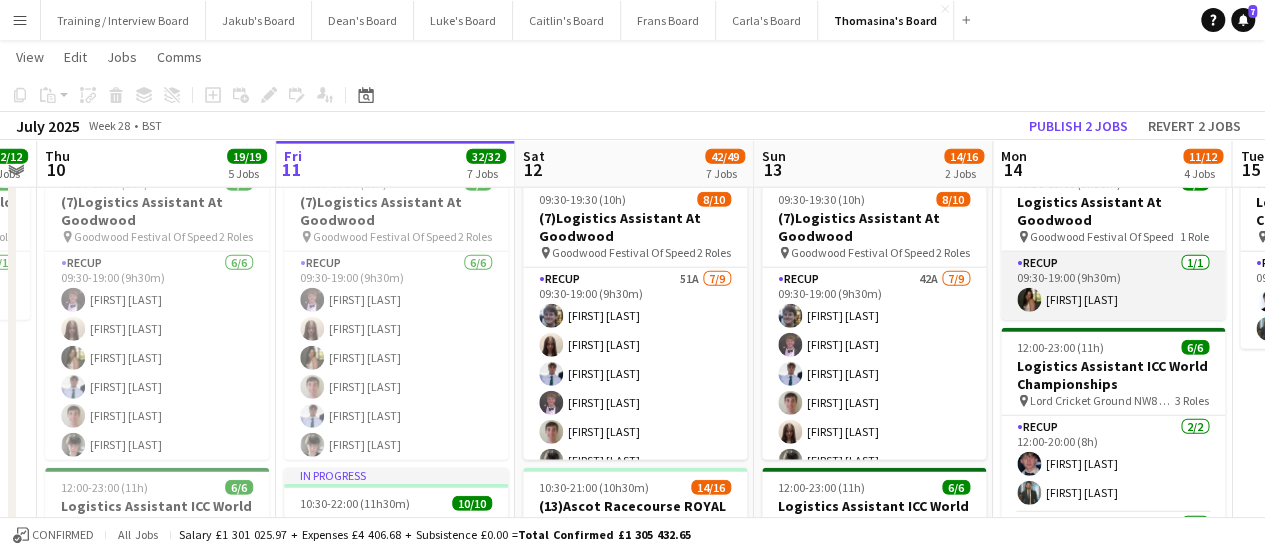 click on "RECUP   1/1   09:30-19:00 (9h30m)
[LAST] [LAST]" at bounding box center [1113, 286] 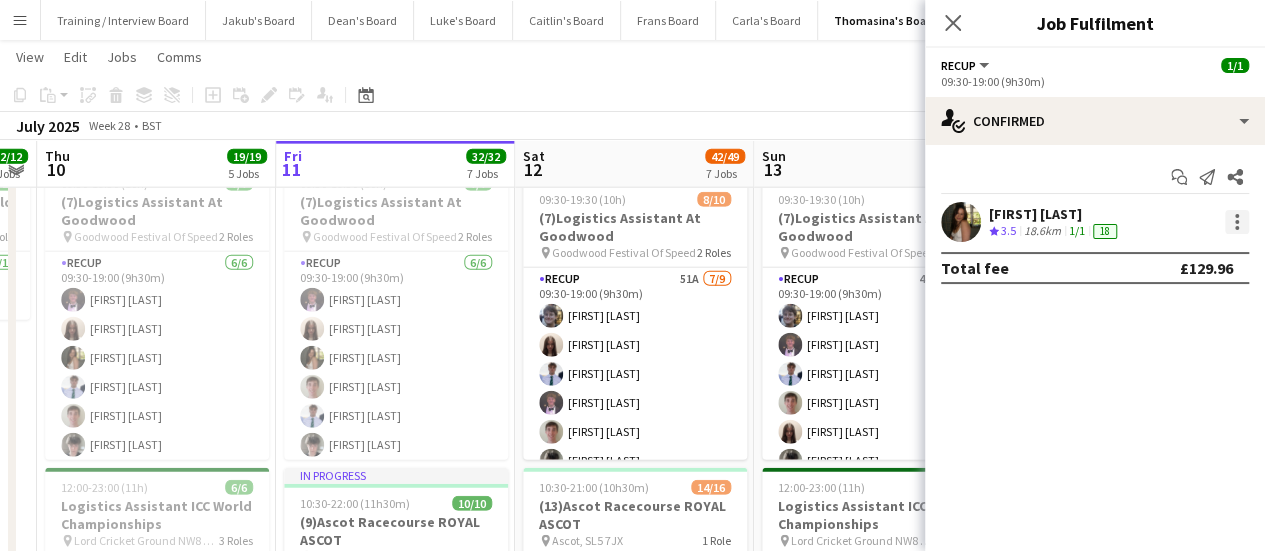 click at bounding box center (1237, 222) 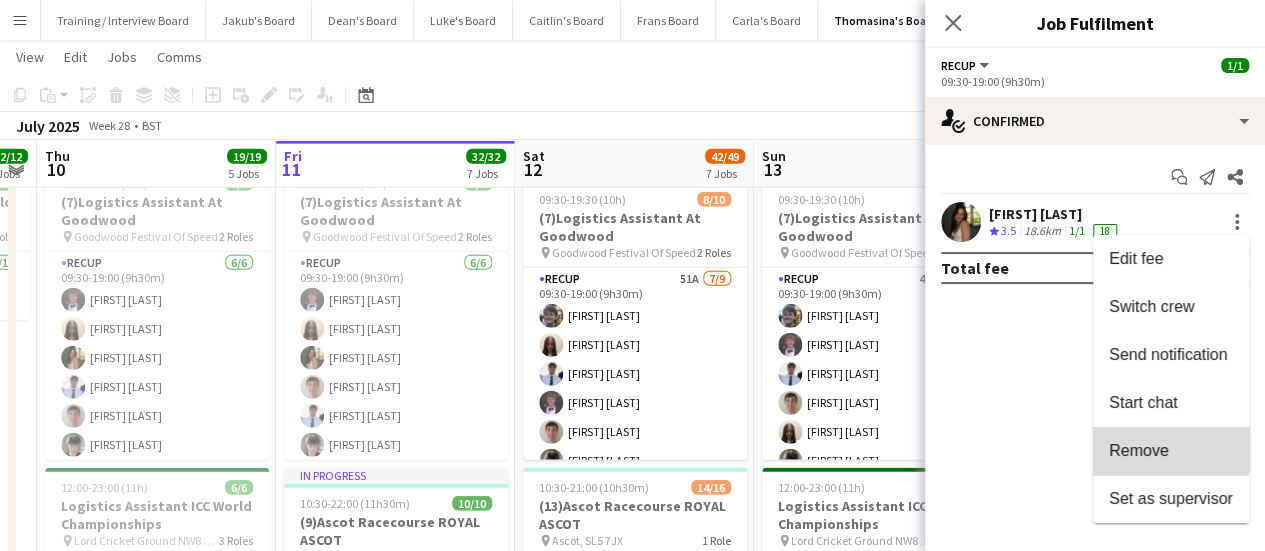 click on "Remove" at bounding box center [1171, 451] 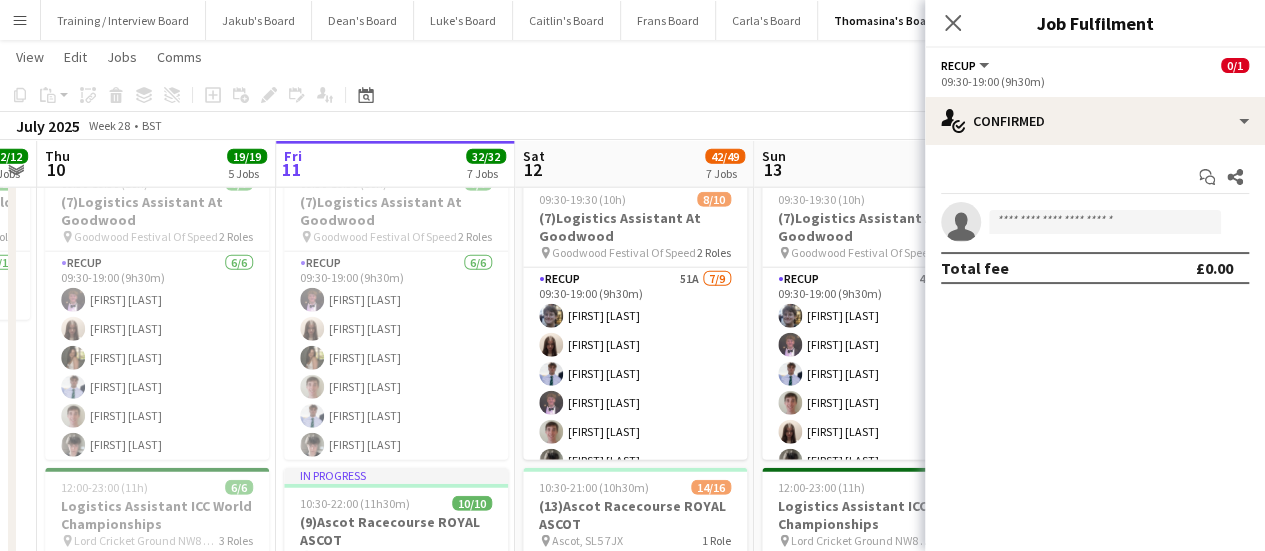 click on "Copy
Paste
Paste   Ctrl+V Paste with crew  Ctrl+Shift+V
Paste linked Job
Delete
Group
Ungroup
Add job
Add linked Job
Edit
Edit linked Job
Applicants
Date picker
JUL 2025 JUL 2025 Monday M Tuesday T Wednesday W Thursday T Friday F Saturday S Sunday S  JUL      1   2   3   4   5   6   7   8   9   10   11   12   13   14   15   16   17   18   19   20   21   22   23   24   25   26   27   28   29   30   31
Comparison range
Comparison range
Today" 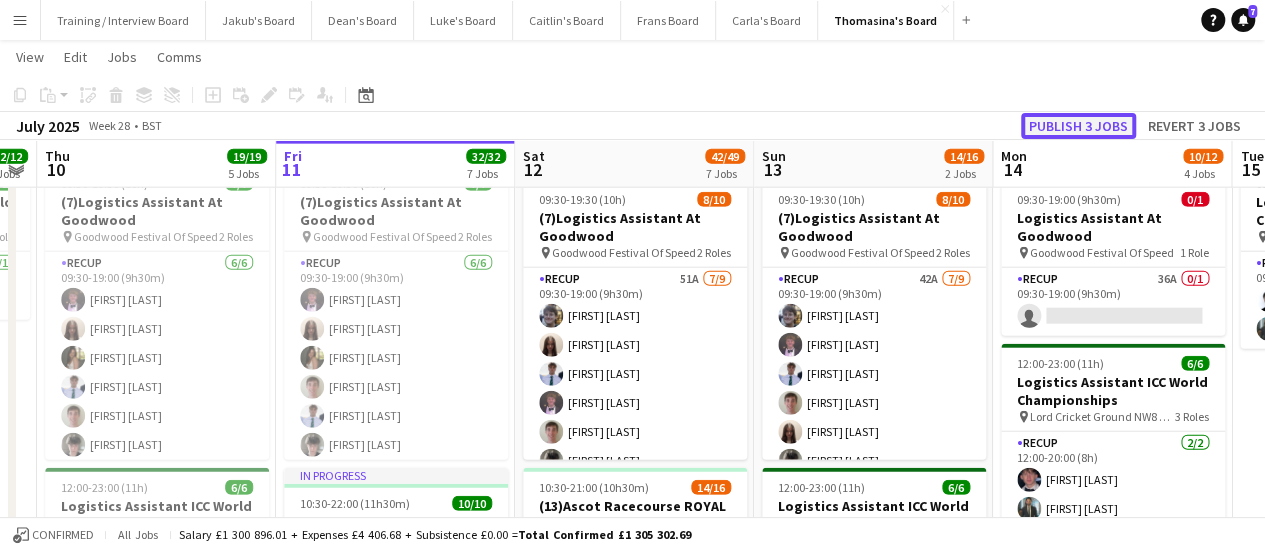 click on "Publish 3 jobs" 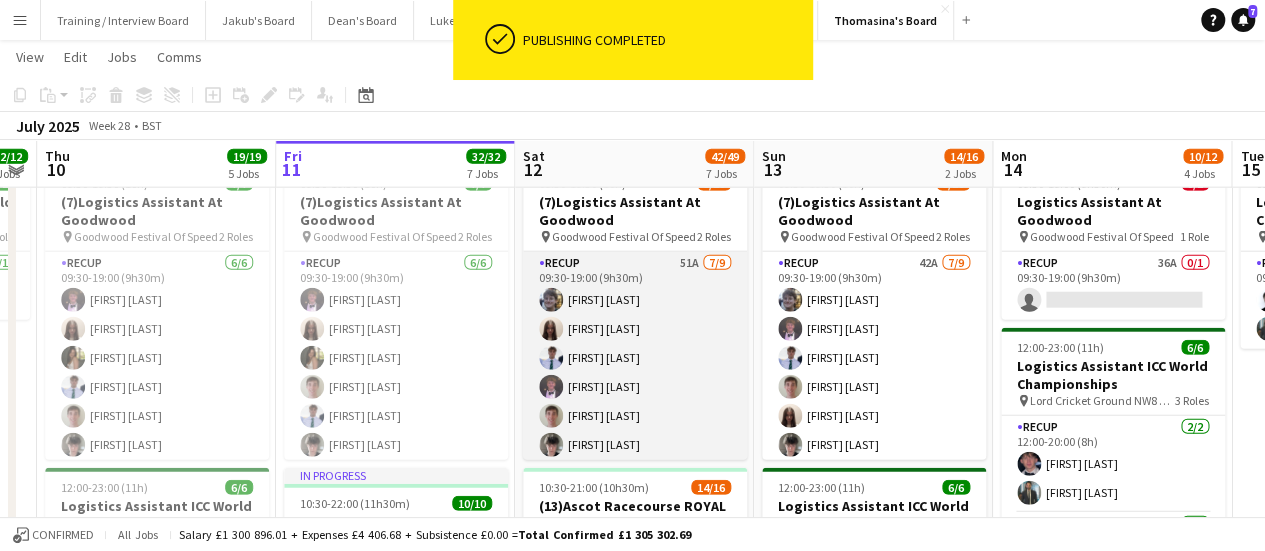 click on "RECUP   51A   7/9   09:30-19:00 (9h30m)
[FIRST] [LAST] [FIRST] [LAST] [FIRST] [LAST] [FIRST] [LAST] [FIRST] [LAST] [FIRST] [LAST] [FIRST] [LAST]
single-neutral-actions
single-neutral-actions" at bounding box center [635, 402] 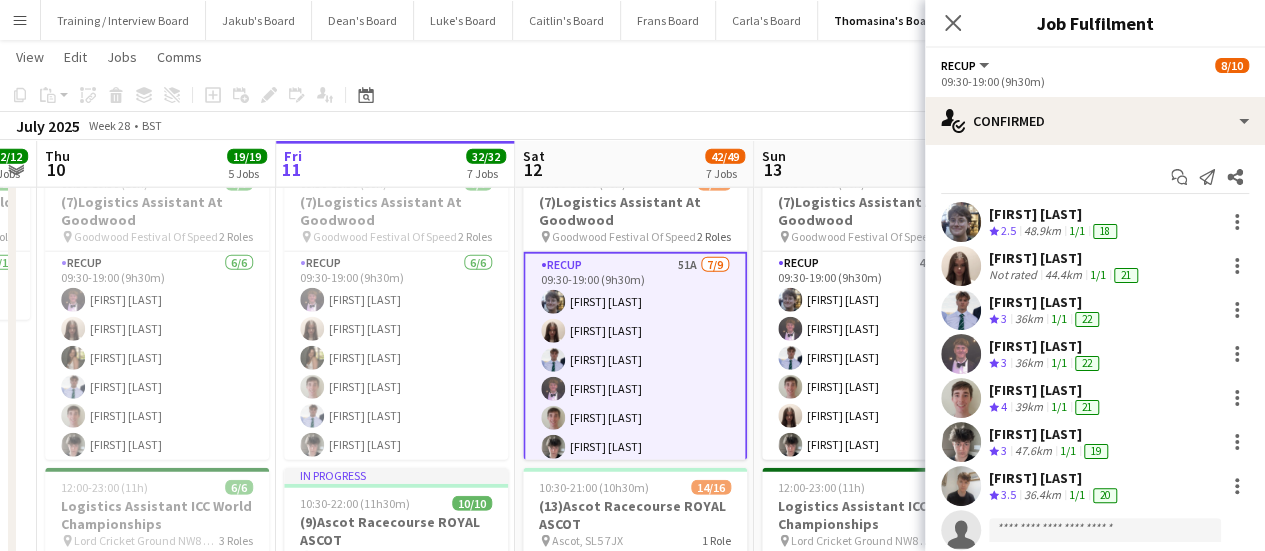 drag, startPoint x: 700, startPoint y: 288, endPoint x: 621, endPoint y: 115, distance: 190.18413 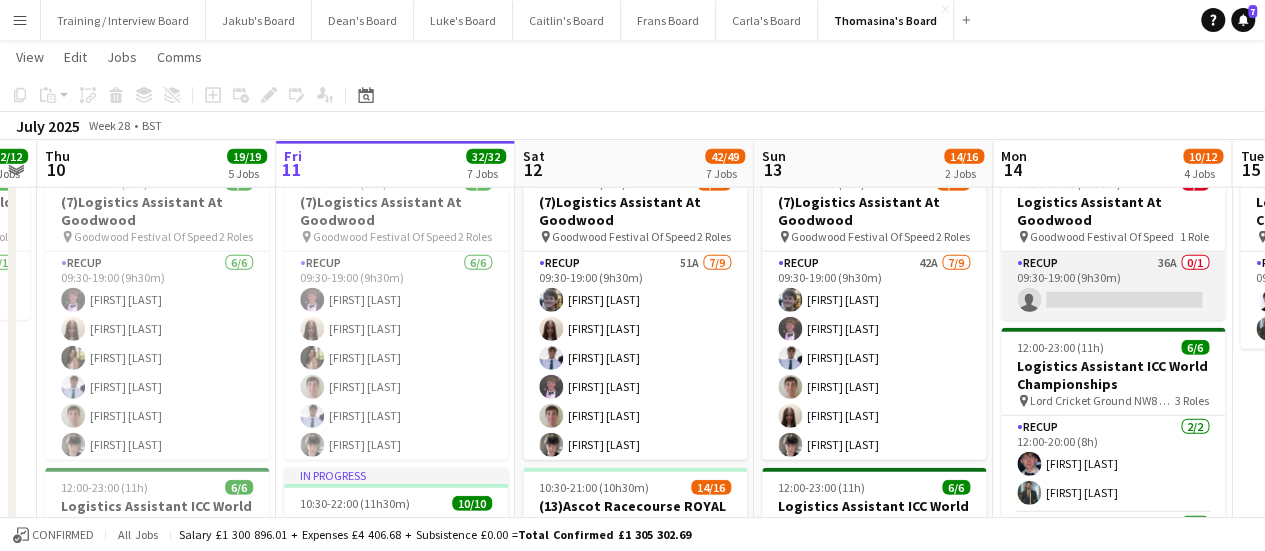 click on "RECUP   36A   0/1   09:30-19:00 (9h30m)
single-neutral-actions" at bounding box center [1113, 286] 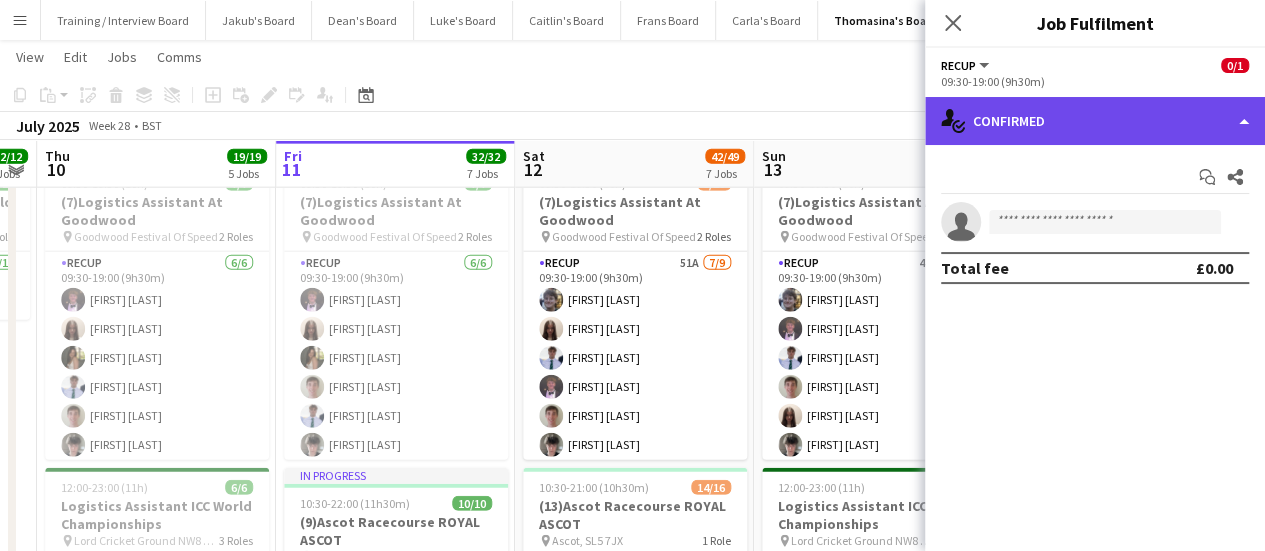 click on "single-neutral-actions-check-2
Confirmed" 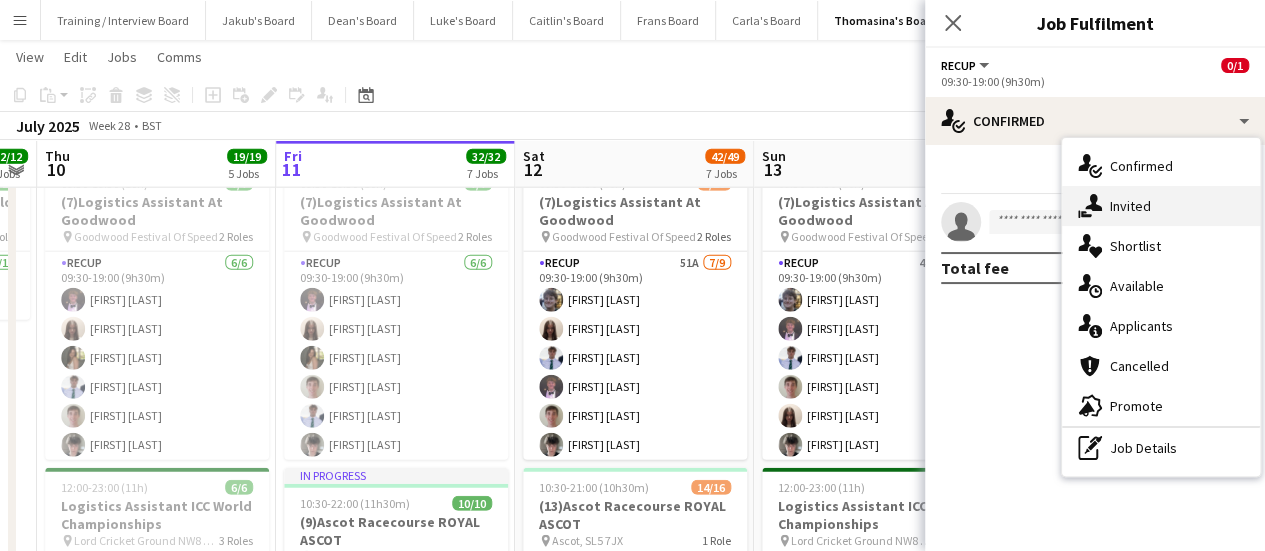 click on "single-neutral-actions-share-1
Invited" at bounding box center [1161, 206] 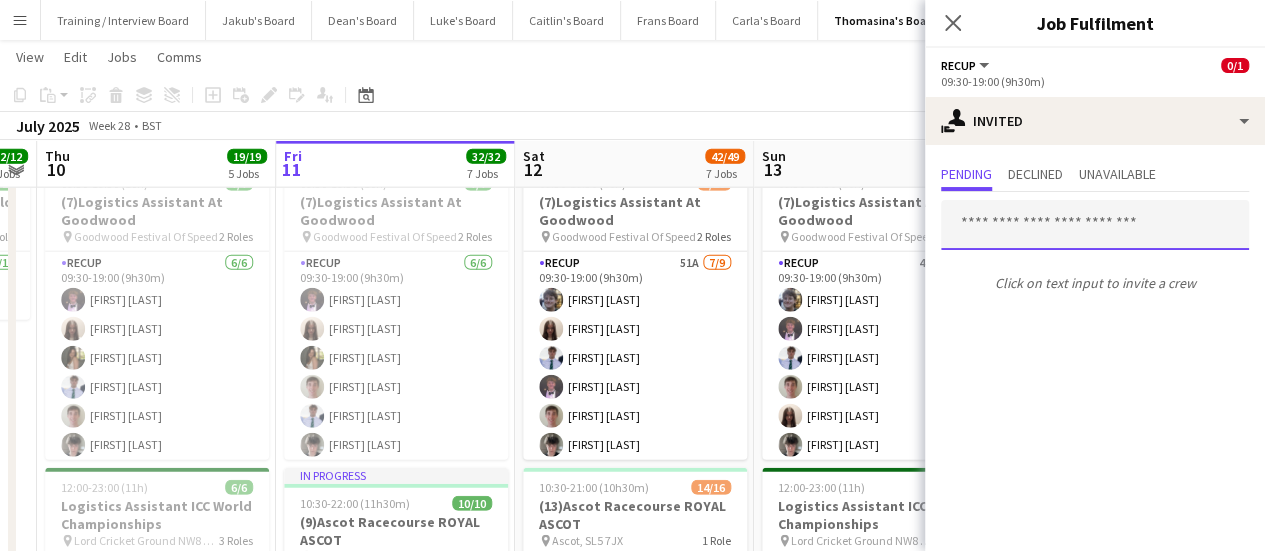 click at bounding box center (1095, 225) 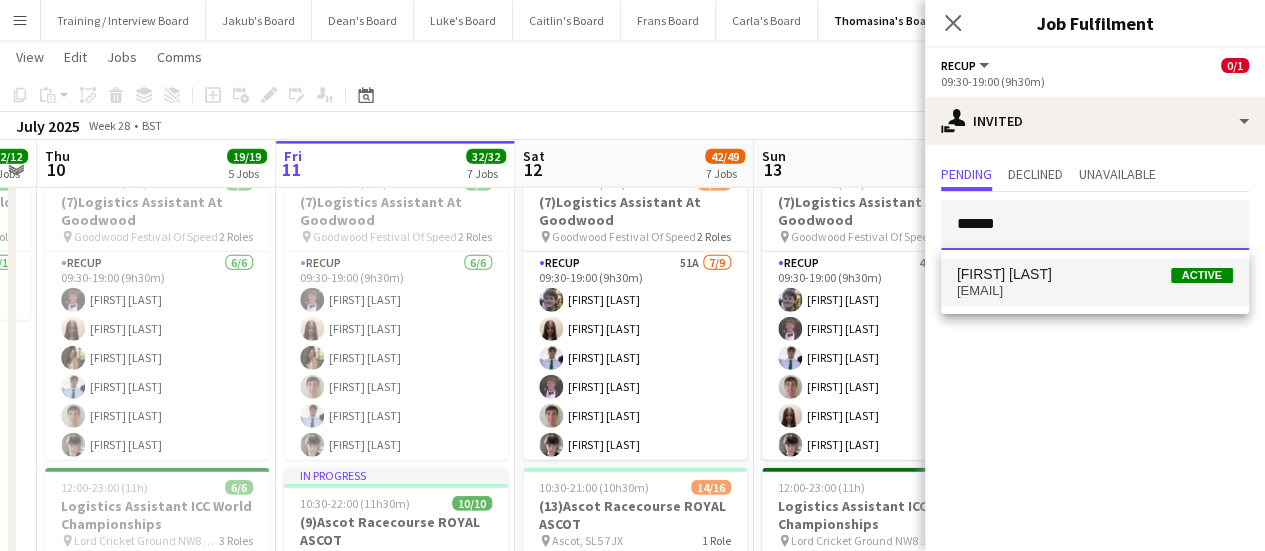 type on "******" 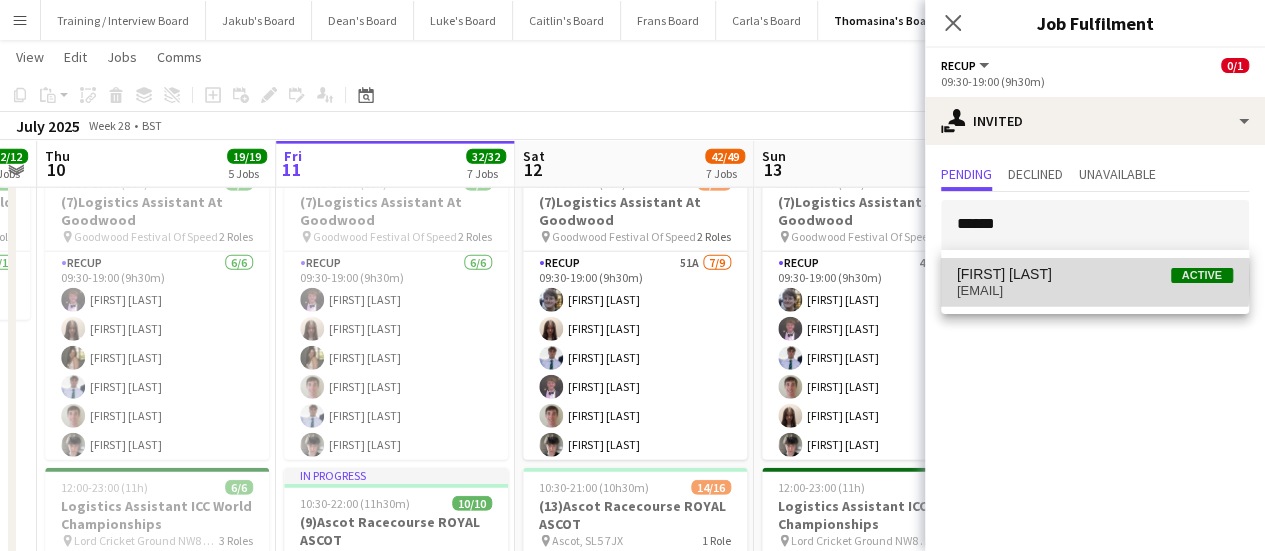 click on "[FIRST] [LAST]" at bounding box center [1004, 274] 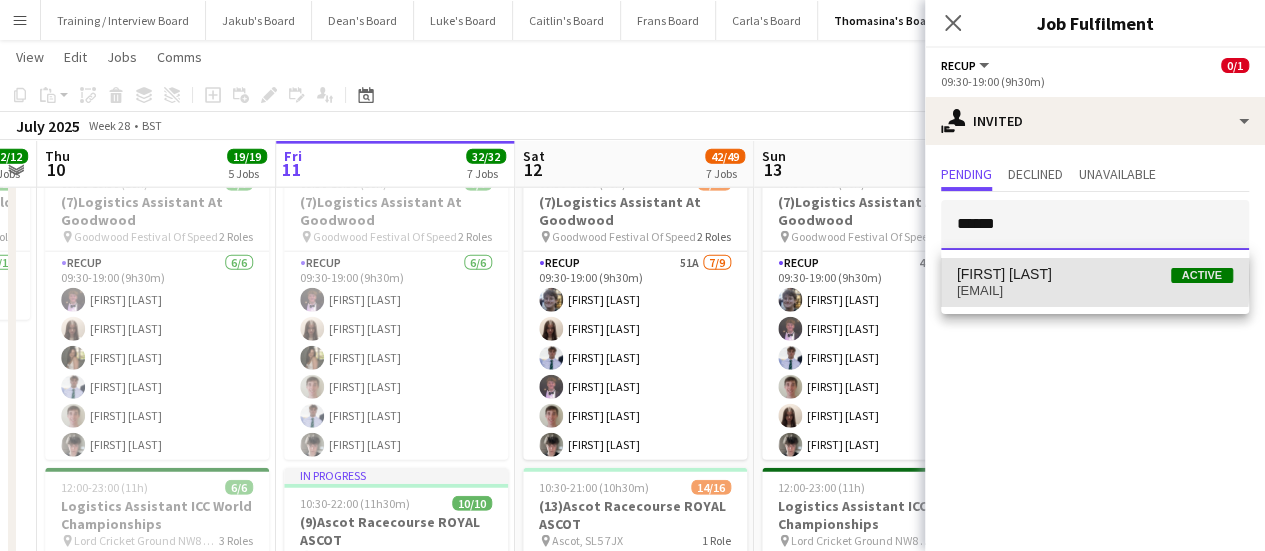 type 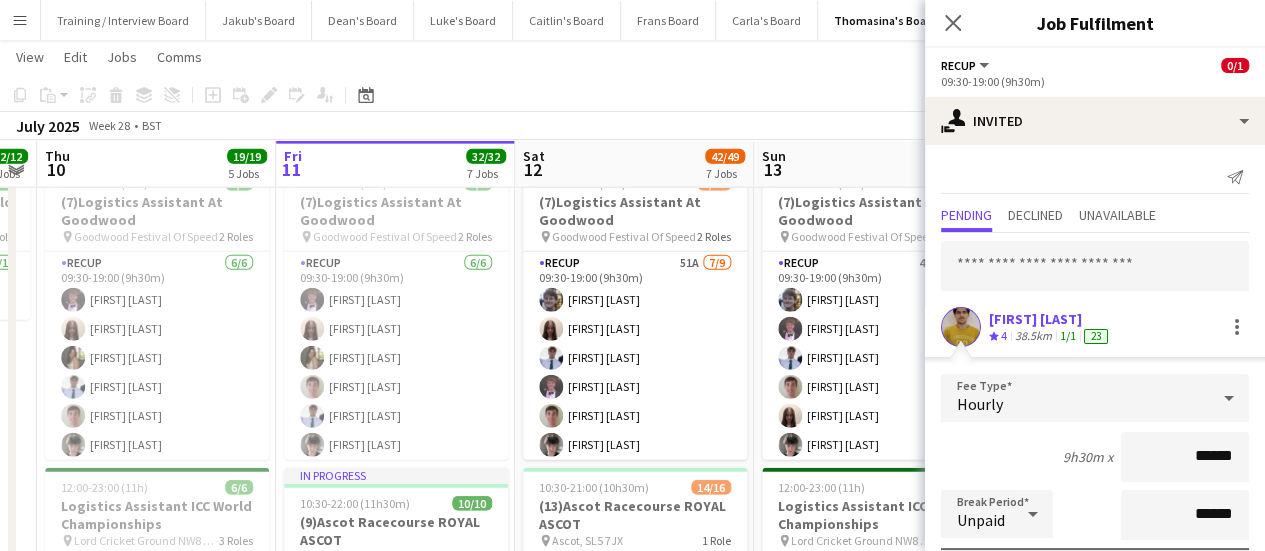 scroll, scrollTop: 179, scrollLeft: 0, axis: vertical 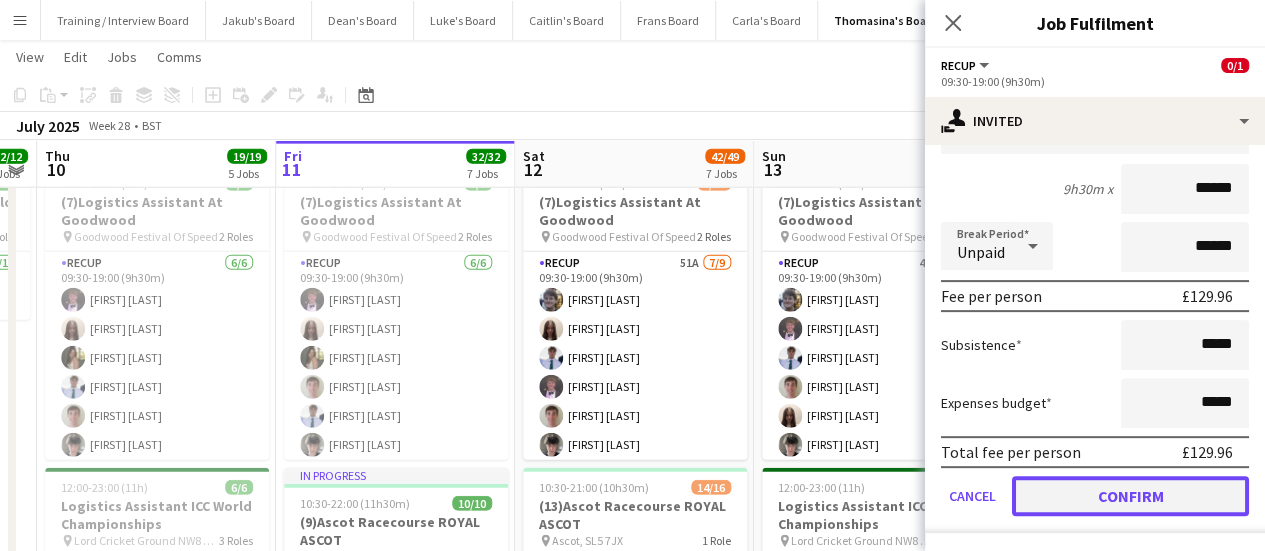 click on "Confirm" 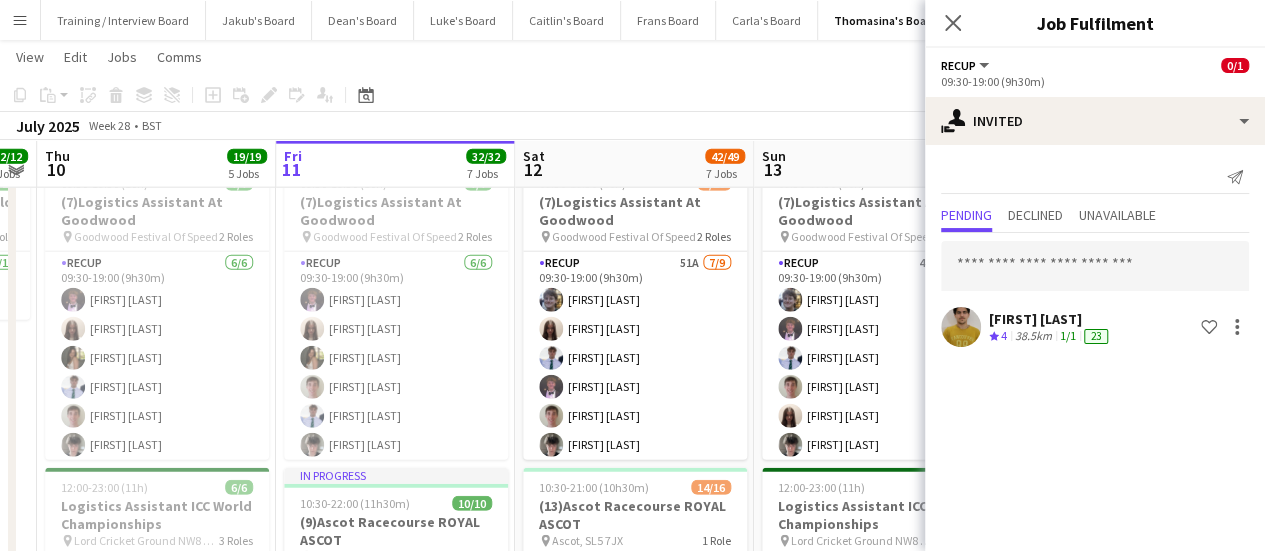 scroll, scrollTop: 0, scrollLeft: 0, axis: both 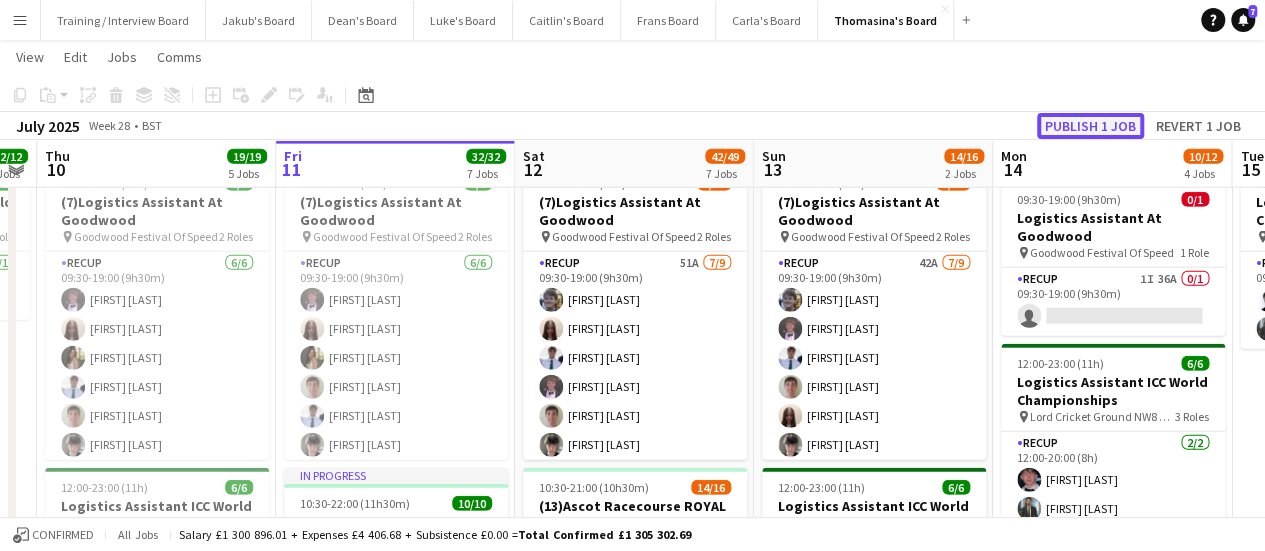 click on "Publish 1 job" 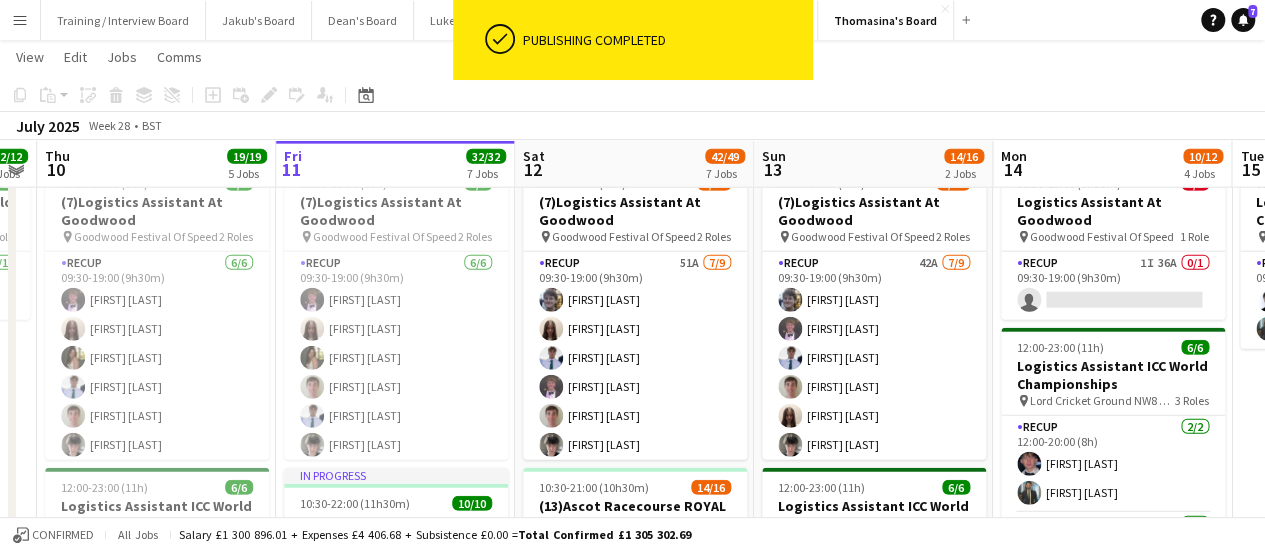 drag, startPoint x: 1072, startPoint y: 128, endPoint x: 1043, endPoint y: 157, distance: 41.01219 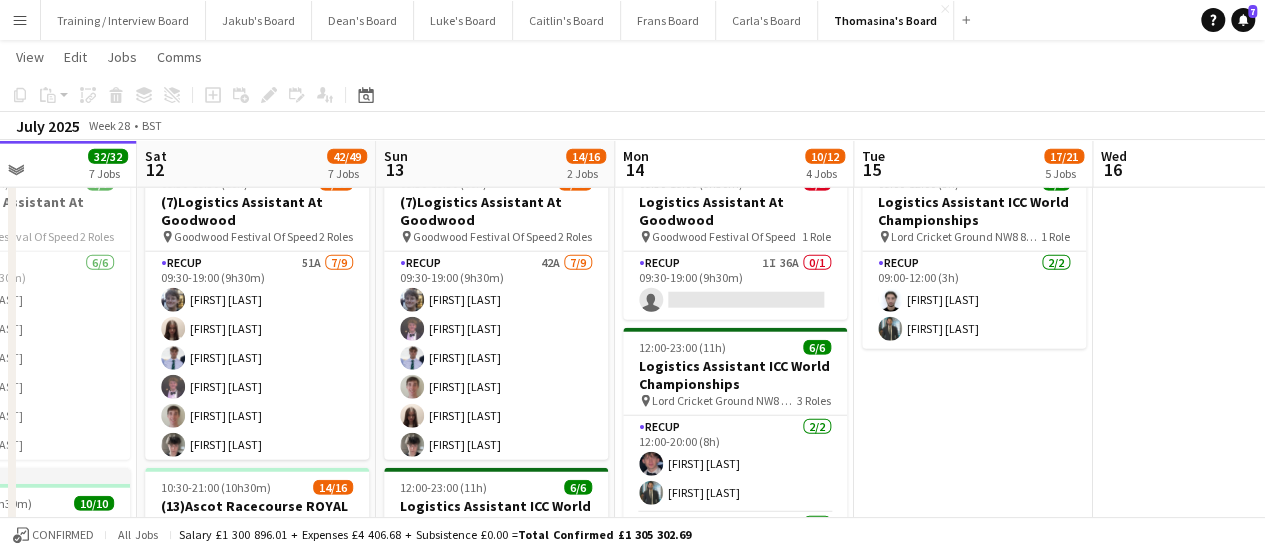 scroll, scrollTop: 0, scrollLeft: 606, axis: horizontal 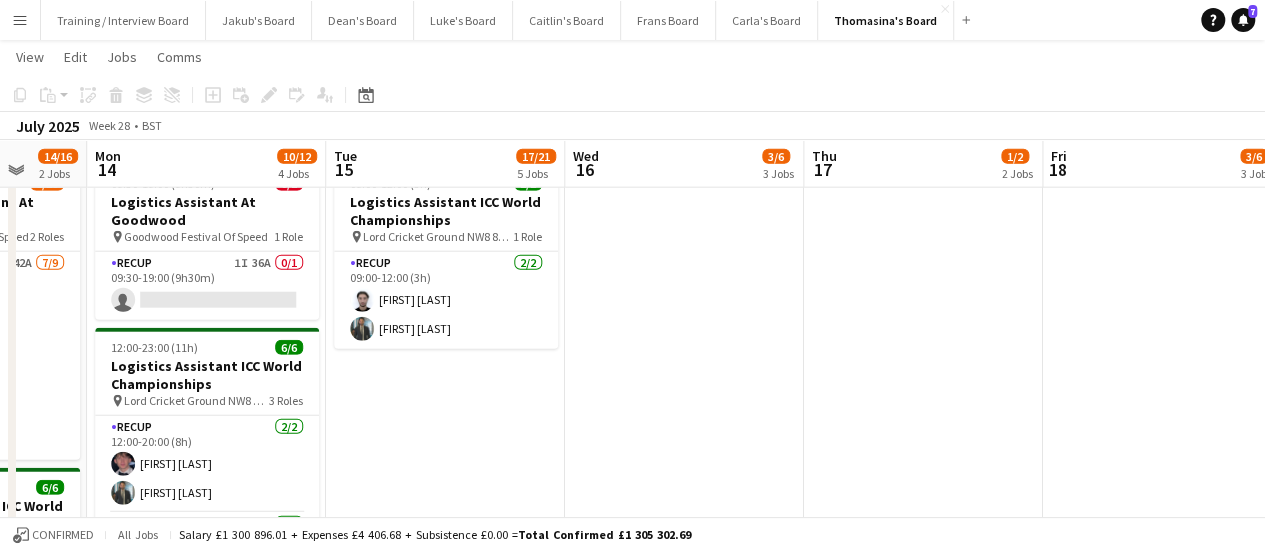 click on "Fri   11   32/32   7 Jobs   Sat   12   42/49   7 Jobs   Sun   13   14/16   2 Jobs   Mon   14   10/12   4 Jobs   Tue   15   17/21   5 Jobs   Wed   16   3/6   3 Jobs   Thu   17   1/2   2 Jobs   Fri   18   3/6   3 Jobs   Sat   19   Sun   20   2/4   1 Job   Mon   21   1/1   1 Job   In progress   15:30-22:30 (7h)    6/6   (5)SOJO KITCHEN - Town Hill Farm Aylesbury
pin
Aylesbury HP18 9NA   1 Role   Waiter   6/6   15:30-22:30 (7h)
[FIRST] [LAST] [FIRST] [LAST] [FIRST] [LAST] [FIRST] [LAST] [FIRST] [LAST]     12:00-16:00 (4h)    1/2   (1)Food Truck Chirpy Chicken@Camberley
pin
Camberley Gu15 3FG   1 Role   Food Service Assistant   14A   1/2   12:00-16:00 (4h)
[FIRST] [LAST]
single-neutral-actions
16:00-01:30 (9h30m) (Sun)   10/11   (9)SOJO KITCHEN - Town Hill Farm Aylesbury
pin
Aylesbury HP18 9NA   2 Roles   Waiter   1I   1A   6/7   16:00-00:30 (8h30m)" at bounding box center [632, -494] 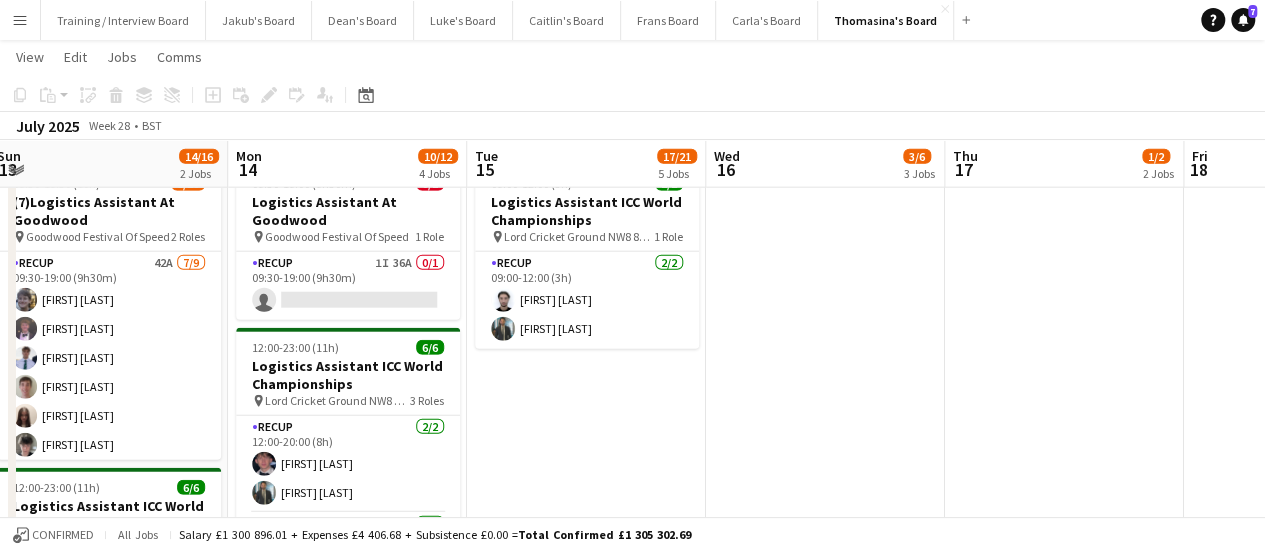 scroll, scrollTop: 0, scrollLeft: 544, axis: horizontal 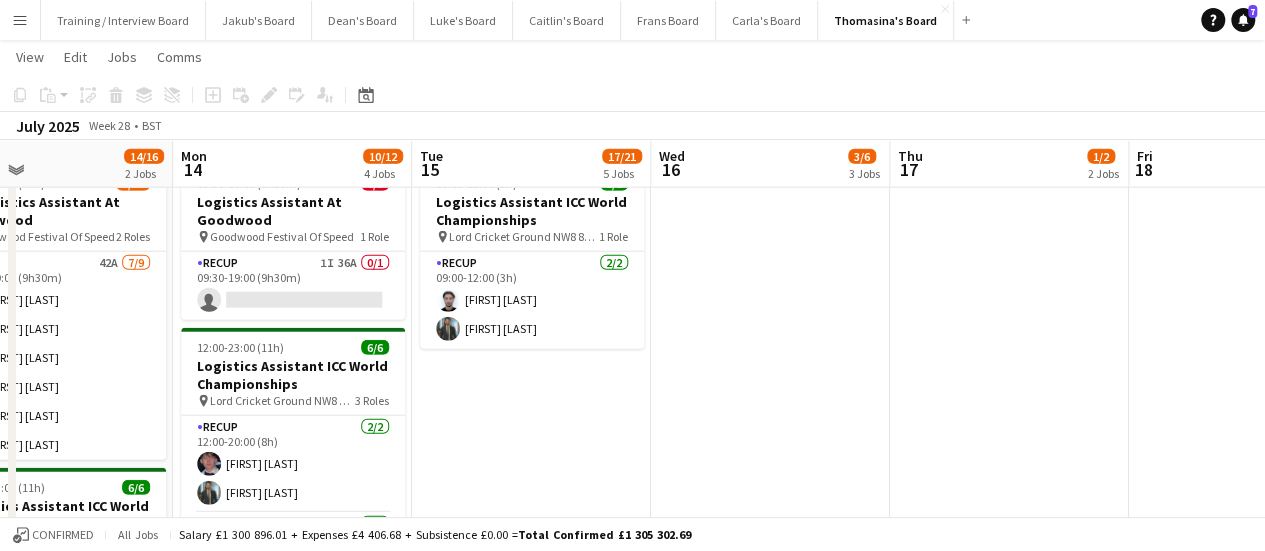 click on "Fri   11   32/32   7 Jobs   Sat   12   42/49   7 Jobs   Sun   13   14/16   2 Jobs   Mon   14   10/12   4 Jobs   Tue   15   17/21   5 Jobs   Wed   16   3/6   3 Jobs   Thu   17   1/2   2 Jobs   Fri   18   3/6   3 Jobs   Sat   19   Sun   20   2/4   1 Job   Mon   21   1/1   1 Job   In progress   15:30-22:30 (7h)    6/6   (5)SOJO KITCHEN - Town Hill Farm Aylesbury
pin
Aylesbury HP18 9NA   1 Role   Waiter   6/6   15:30-22:30 (7h)
[FIRST] [LAST] [FIRST] [LAST] [FIRST] [LAST] [FIRST] [LAST] [FIRST] [LAST]     12:00-16:00 (4h)    1/2   (1)Food Truck Chirpy Chicken@Camberley
pin
Camberley Gu15 3FG   1 Role   Food Service Assistant   14A   1/2   12:00-16:00 (4h)
[FIRST] [LAST]
single-neutral-actions
16:00-01:30 (9h30m) (Sun)   10/11   (9)SOJO KITCHEN - Town Hill Farm Aylesbury
pin
Aylesbury HP18 9NA   2 Roles   Waiter   1I   1A   6/7   16:00-00:30 (8h30m)" at bounding box center (632, -494) 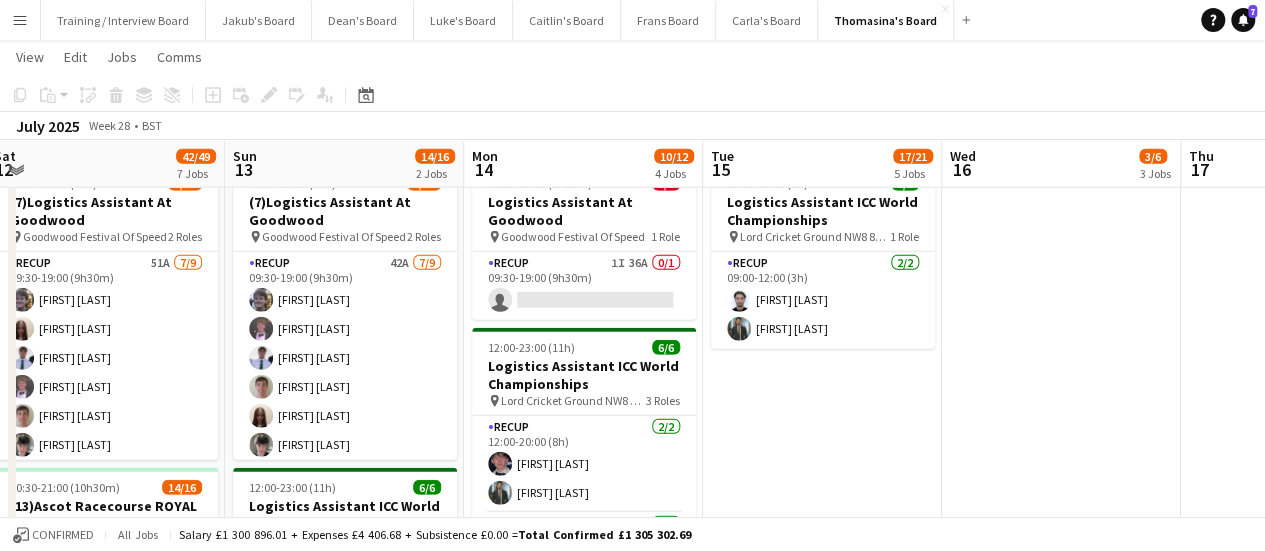scroll, scrollTop: 0, scrollLeft: 575, axis: horizontal 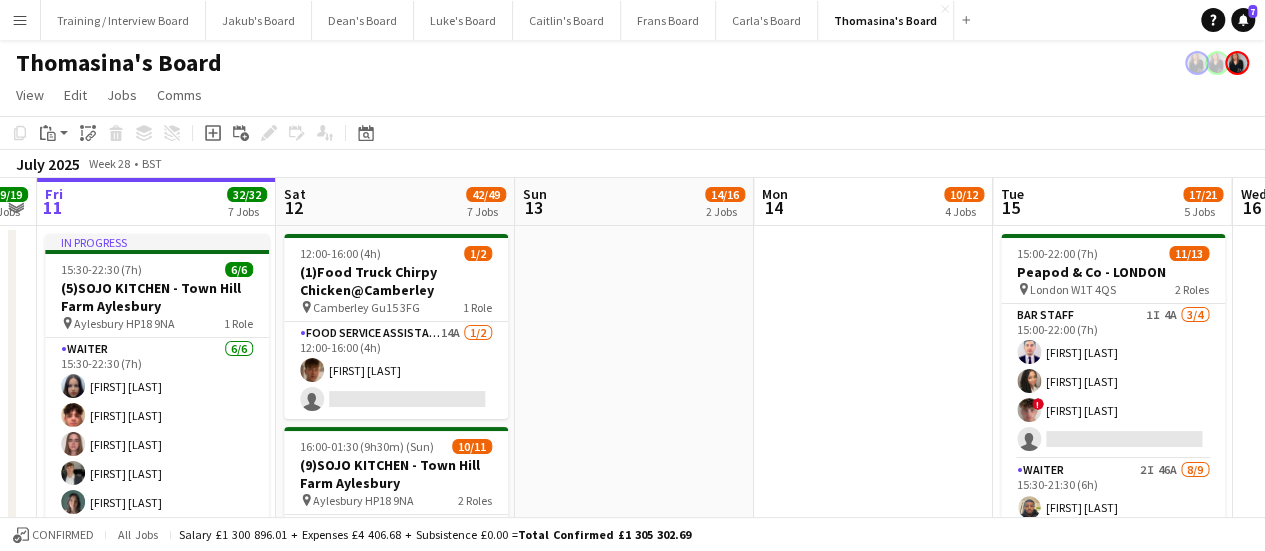 drag, startPoint x: 546, startPoint y: 338, endPoint x: 884, endPoint y: 328, distance: 338.1479 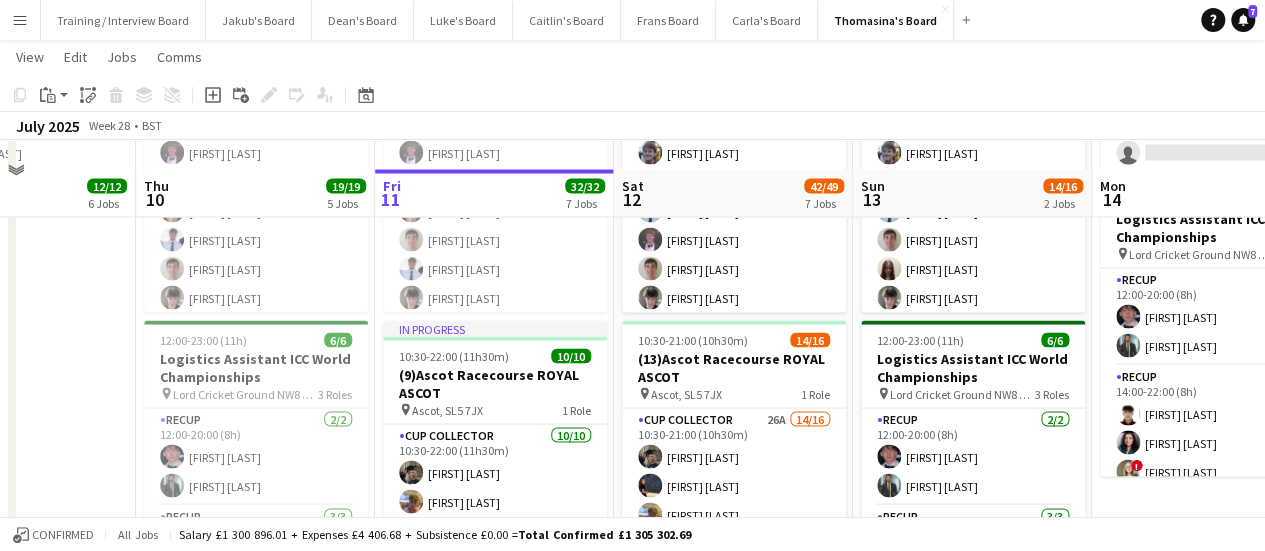scroll, scrollTop: 1900, scrollLeft: 0, axis: vertical 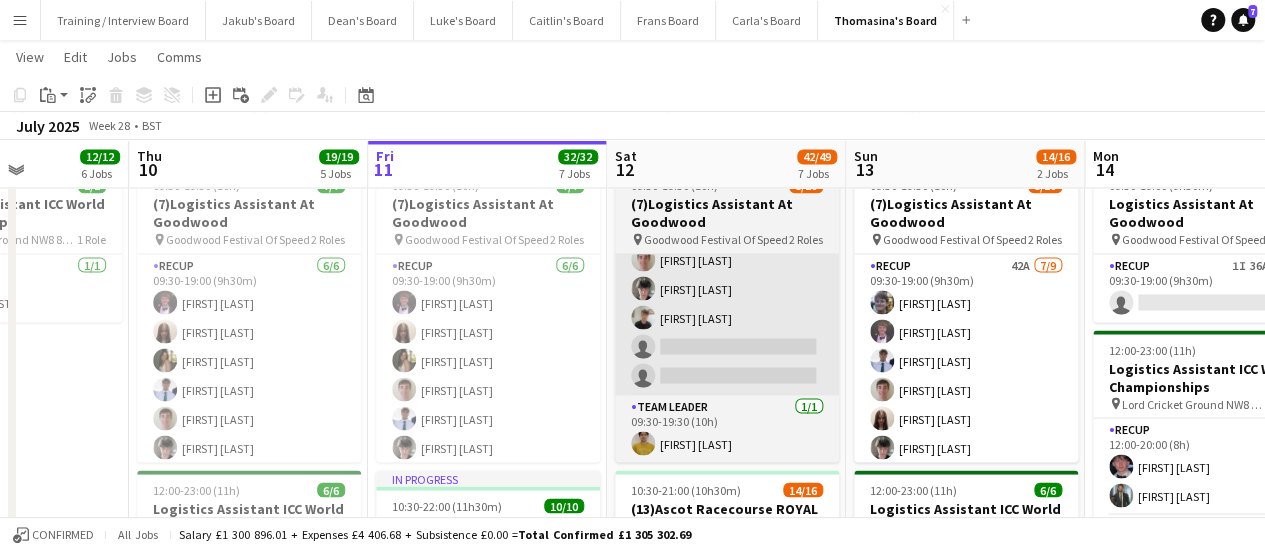 click on "Mon   7   7/7   3 Jobs   Tue   8   9/9   4 Jobs   Wed   9   12/12   6 Jobs   Thu   10   19/19   5 Jobs   Fri   11   32/32   7 Jobs   Sat   12   42/49   7 Jobs   Sun   13   14/16   2 Jobs   Mon   14   10/12   4 Jobs   Tue   15   17/21   5 Jobs   Wed   16   3/6   3 Jobs   Thu   17   1/2   2 Jobs      10:00-16:00 (6h)    2/2   Logistics Assistant ICC World Championships
pin
Lord Cricket Ground NW8 8QN   1 Role   RECUP   2/2   10:00-16:00 (6h)
Muhammad Imad Hugo Jones     10:00-16:00 (6h)    2/2   Logistics Assistant ICC World Championships
pin
Lord Cricket Ground NW8 8QN   1 Role   RECUP   2/2   10:00-16:00 (6h)
Muhammad Imad DENITSA TODOROVA     15:30-21:30 (6h)    1/1   Peapod & Co - LONDON
pin
London SE1 2AS   1 Role   Waiter   1/1   15:30-21:30 (6h)
Iris Sorrell     17:30-23:30 (6h)    2/2   Wild Tart - Belgravia London SW1W 9NF
pin
Belgravia SW1W 9NF" at bounding box center [632, -148] 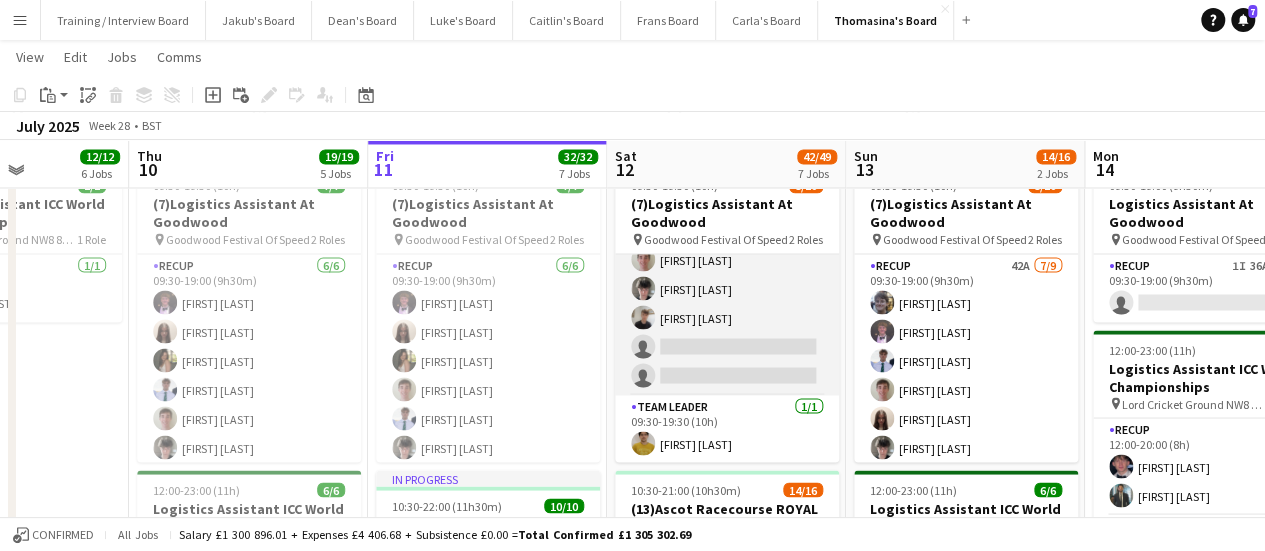 scroll, scrollTop: 0, scrollLeft: 588, axis: horizontal 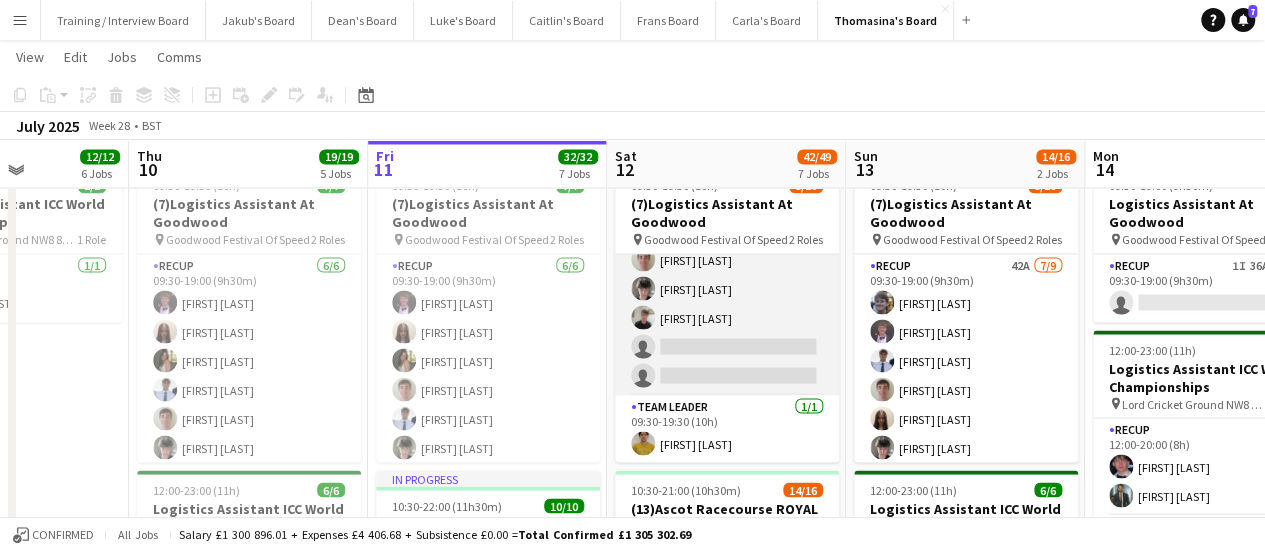 click on "RECUP   51A   7/9   09:30-19:00 (9h30m)
[FIRST] [LAST] [FIRST] [LAST] [FIRST] [LAST] [FIRST] [LAST] [FIRST] [LAST] [FIRST] [LAST] [FIRST] [LAST]
single-neutral-actions
single-neutral-actions" at bounding box center (727, 245) 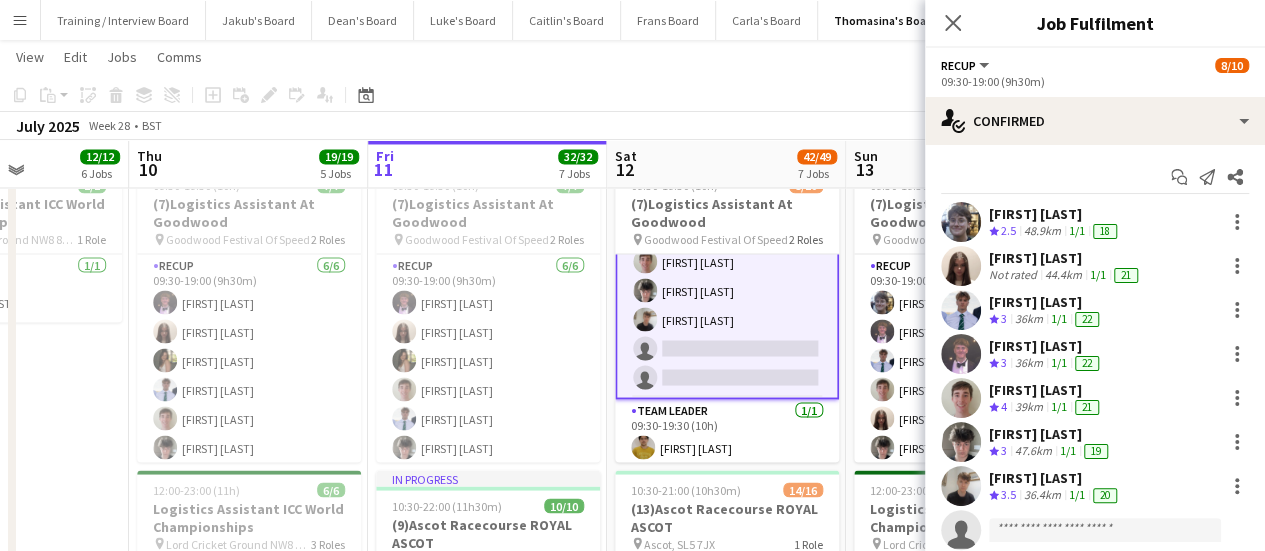 scroll, scrollTop: 161, scrollLeft: 0, axis: vertical 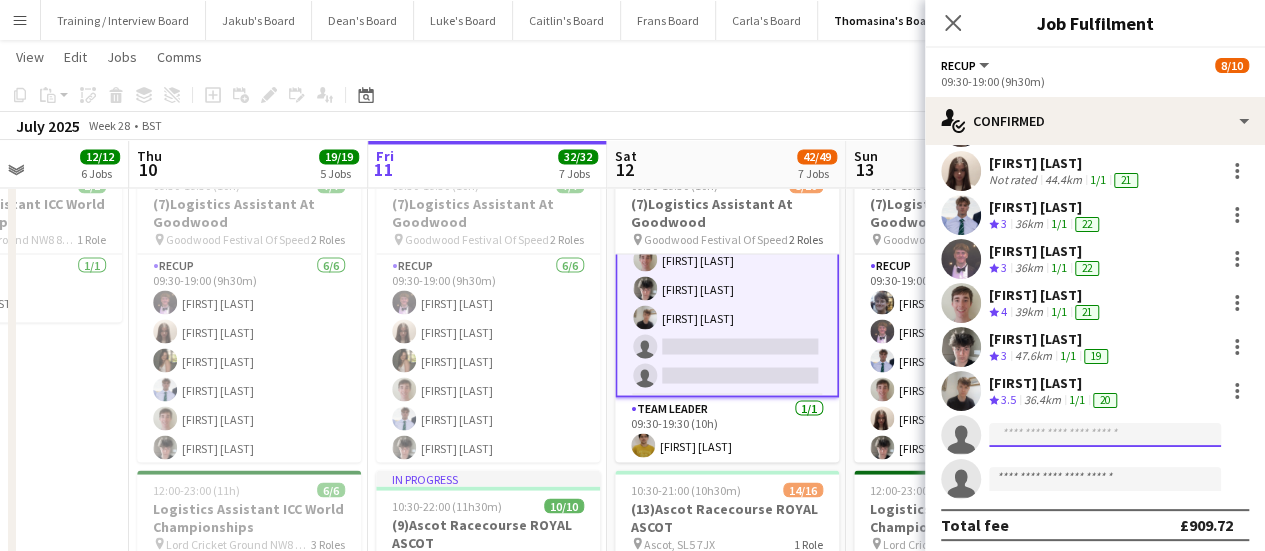 click 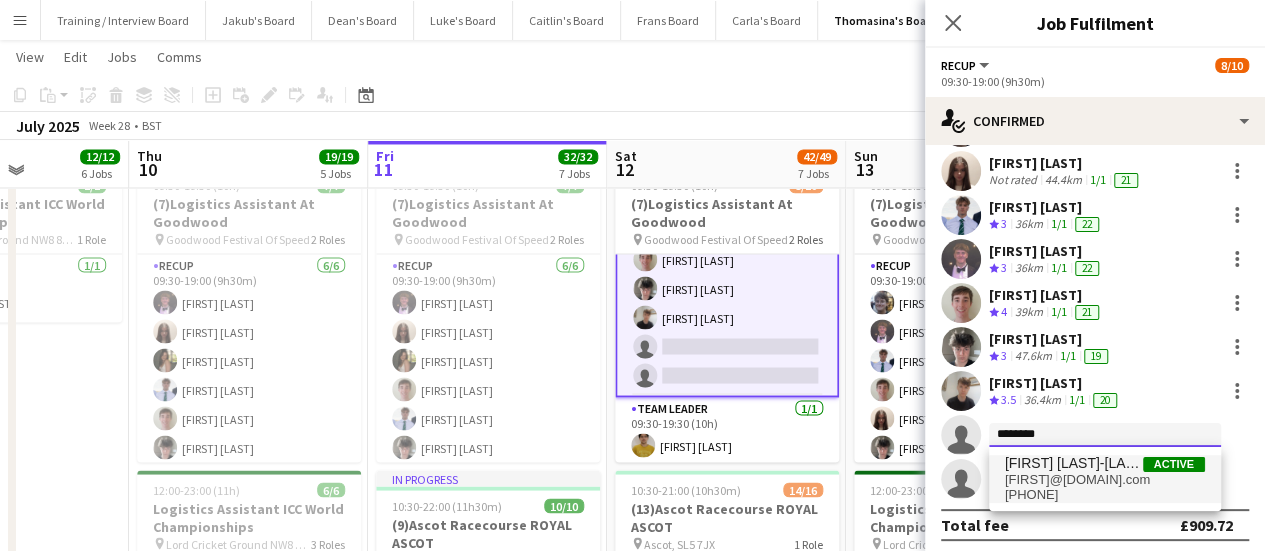 type on "********" 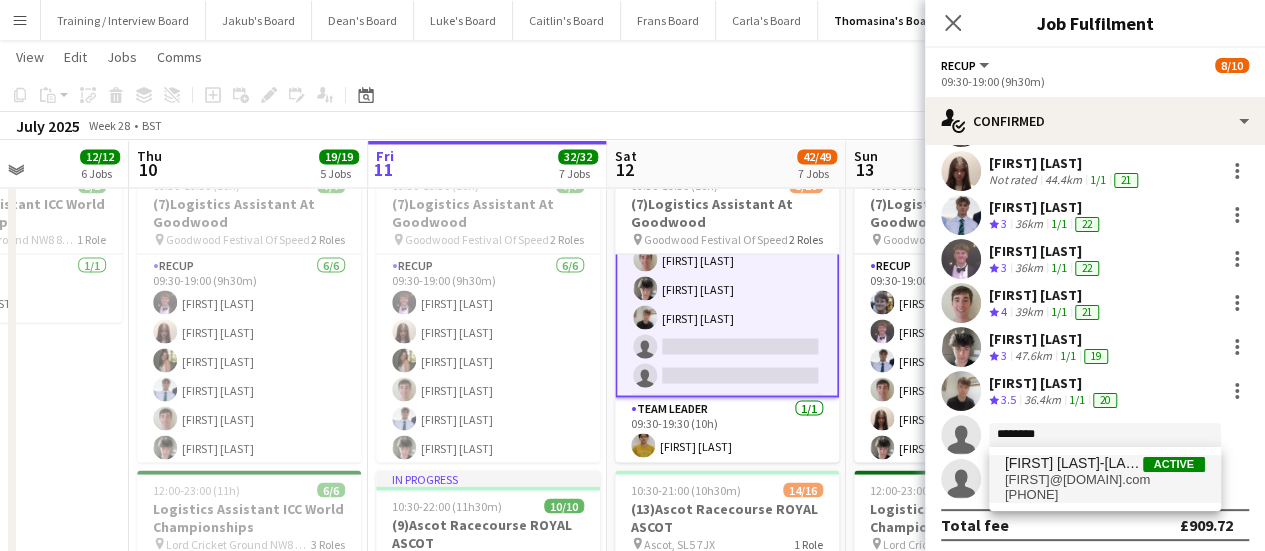 click on "[FIRST] [LAST]" at bounding box center (1074, 463) 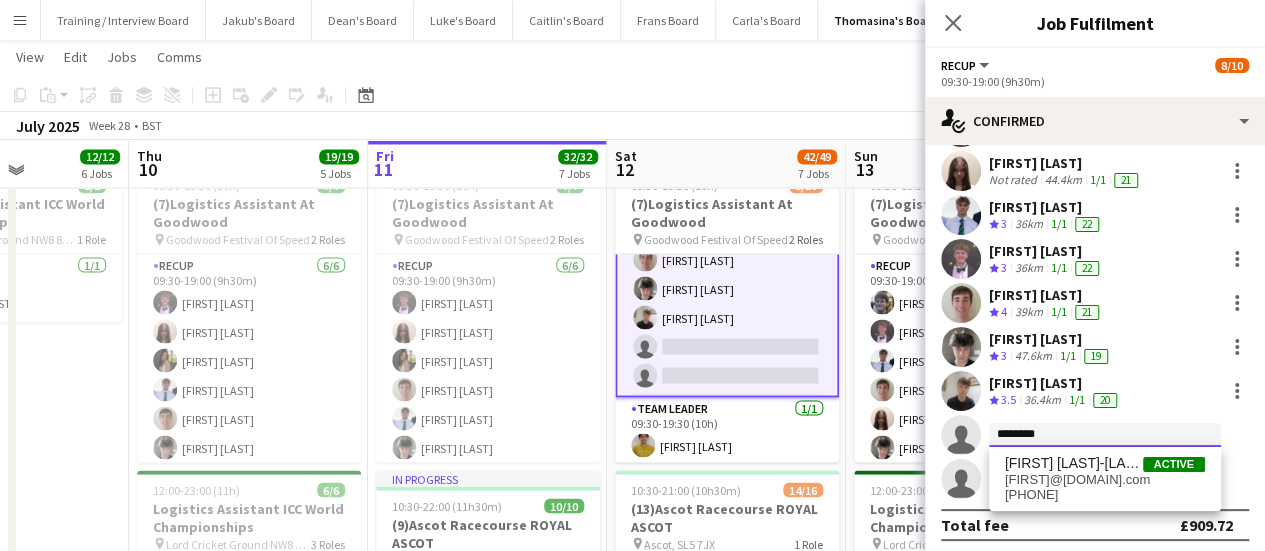 type 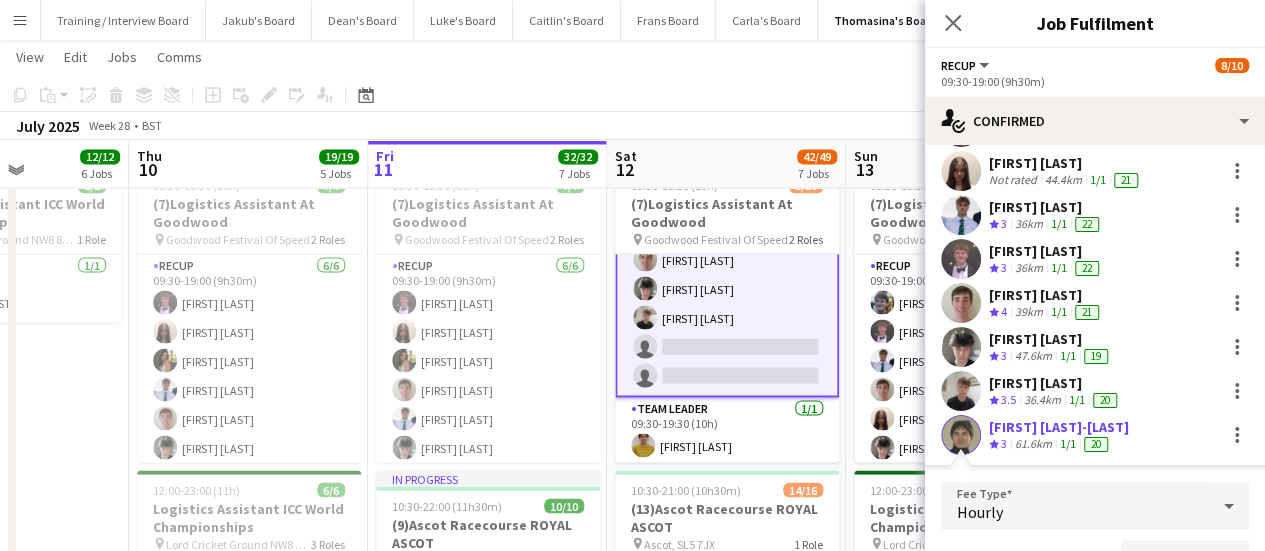 scroll, scrollTop: 127, scrollLeft: 0, axis: vertical 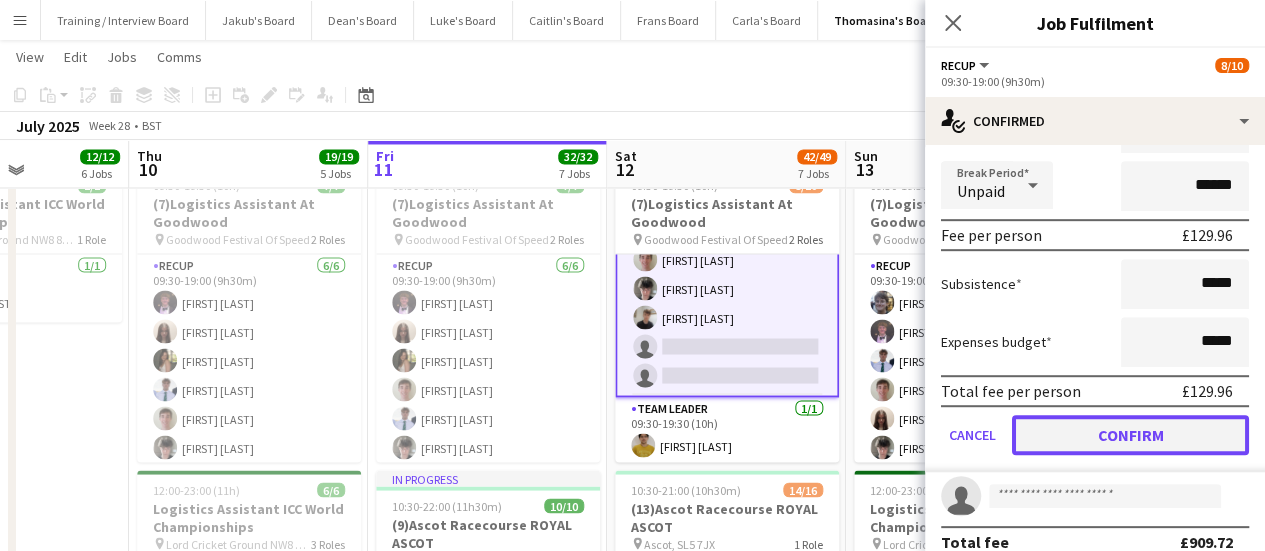 click on "Confirm" at bounding box center (1130, 435) 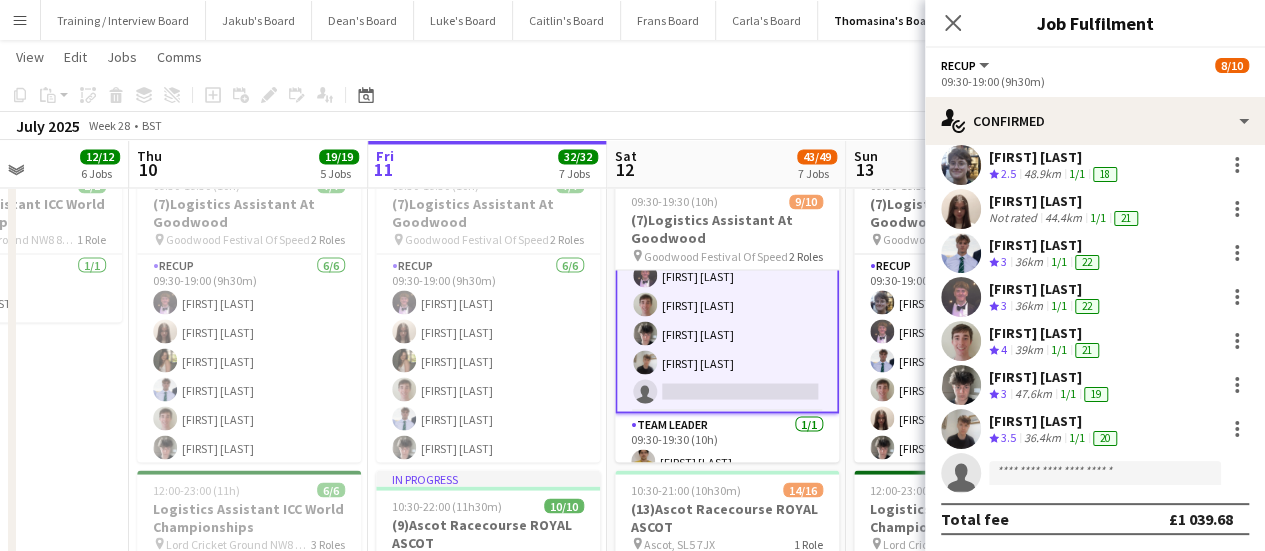 scroll, scrollTop: 78, scrollLeft: 0, axis: vertical 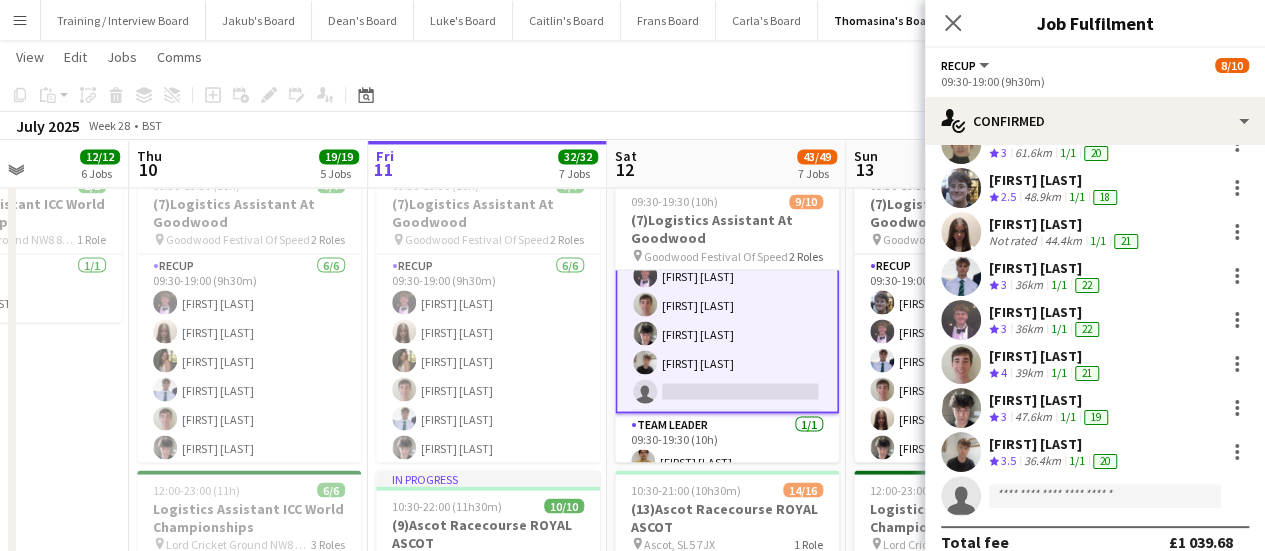 click on "Copy
Paste
Paste   Ctrl+V Paste with crew  Ctrl+Shift+V
Paste linked Job
Delete
Group
Ungroup
Add job
Add linked Job
Edit
Edit linked Job
Applicants
Date picker
JUL 2025 JUL 2025 Monday M Tuesday T Wednesday W Thursday T Friday F Saturday S Sunday S  JUL      1   2   3   4   5   6   7   8   9   10   11   12   13   14   15   16   17   18   19   20   21   22   23   24   25   26   27   28   29   30   31
Comparison range
Comparison range
Today" 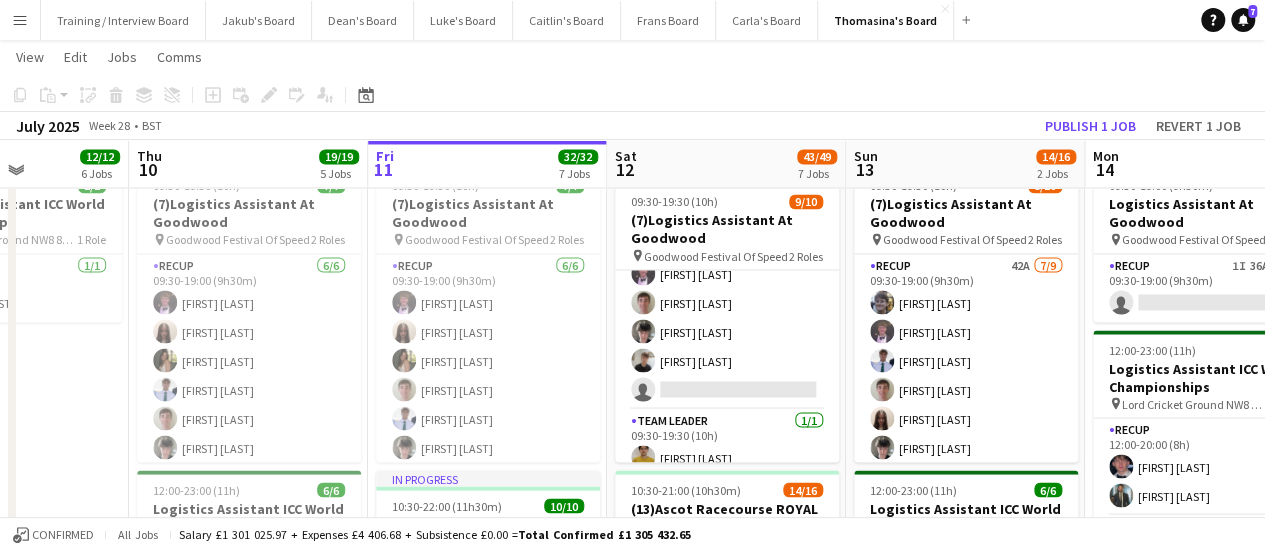 scroll, scrollTop: 159, scrollLeft: 0, axis: vertical 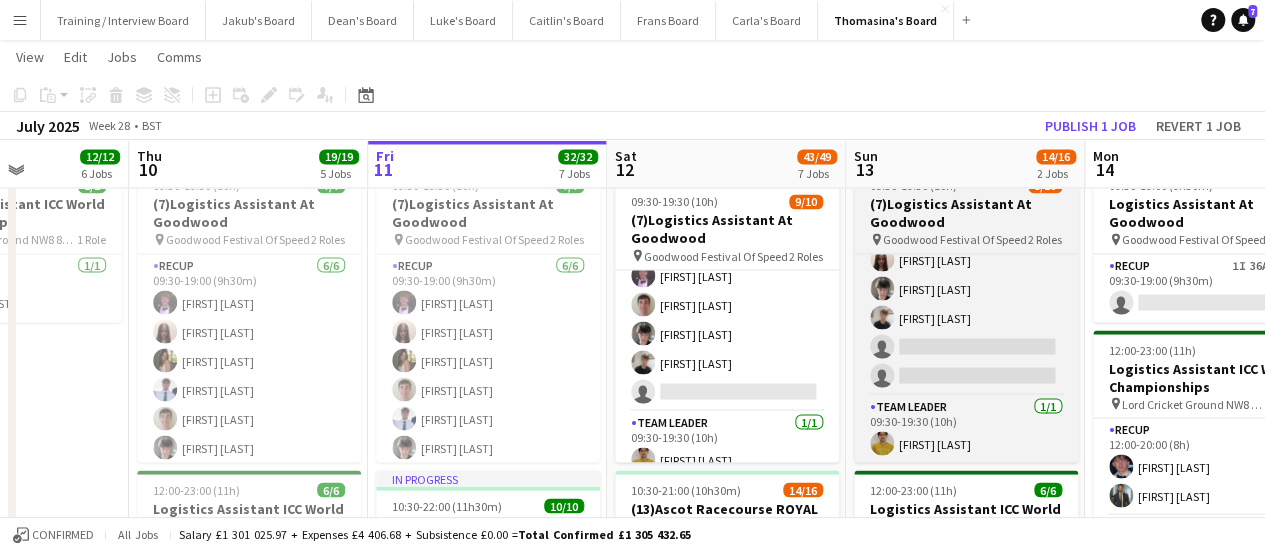 click on "RECUP   42A   7/9   09:30-19:00 (9h30m)
[LAST] [LAST] [LAST] [LAST] [LAST] [LAST] [LAST] [LAST]
single-neutral-actions
single-neutral-actions" at bounding box center (966, 245) 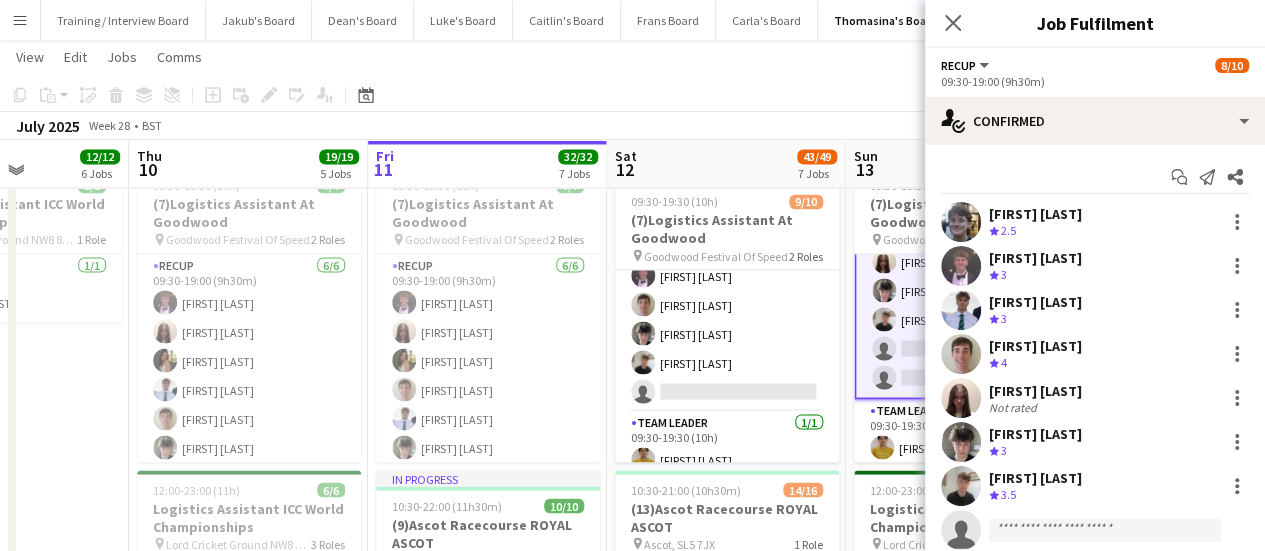 scroll, scrollTop: 161, scrollLeft: 0, axis: vertical 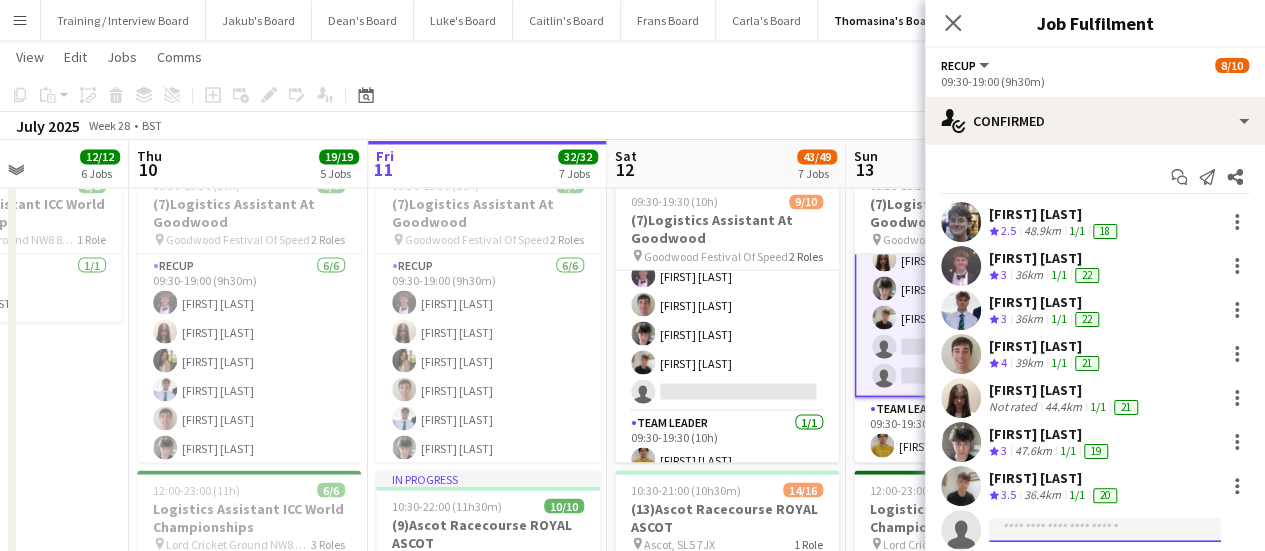 click 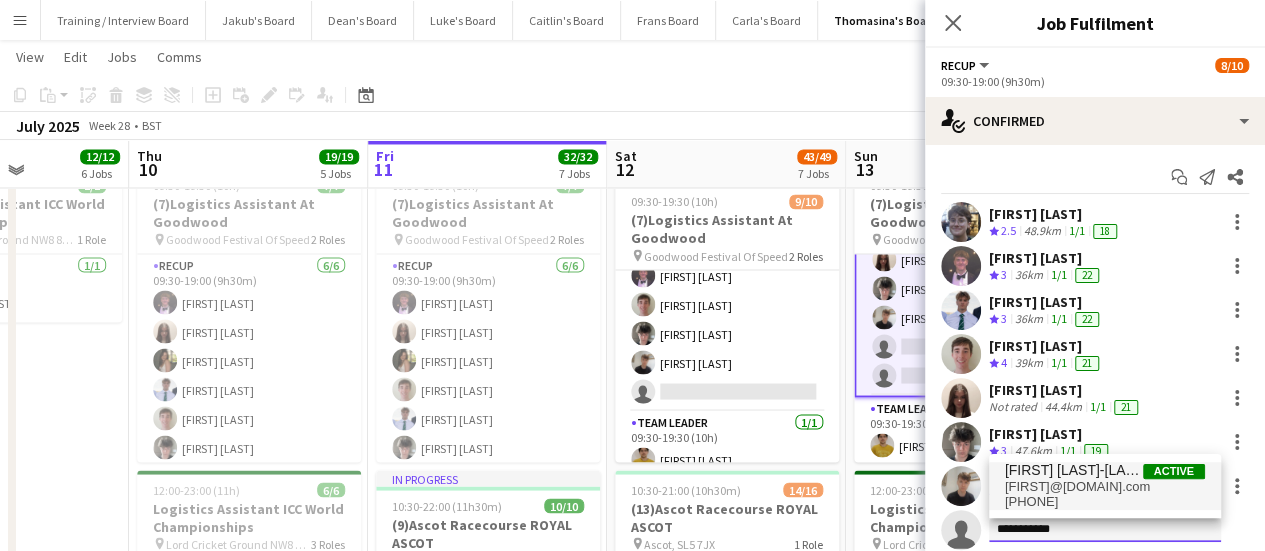 type on "**********" 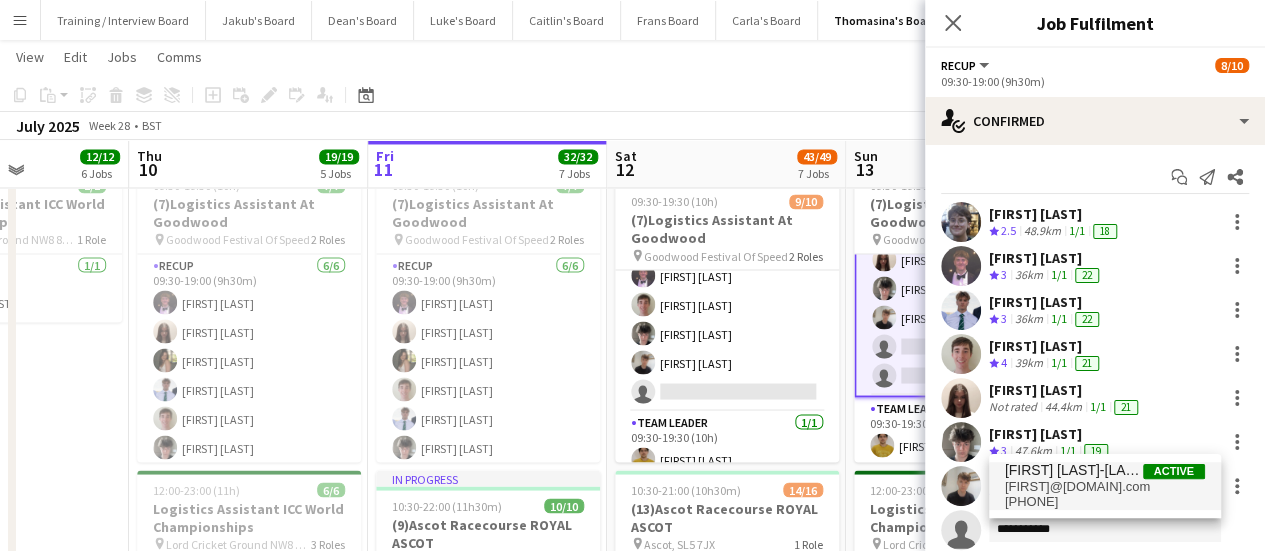 click on "+447585561962" at bounding box center (1105, 502) 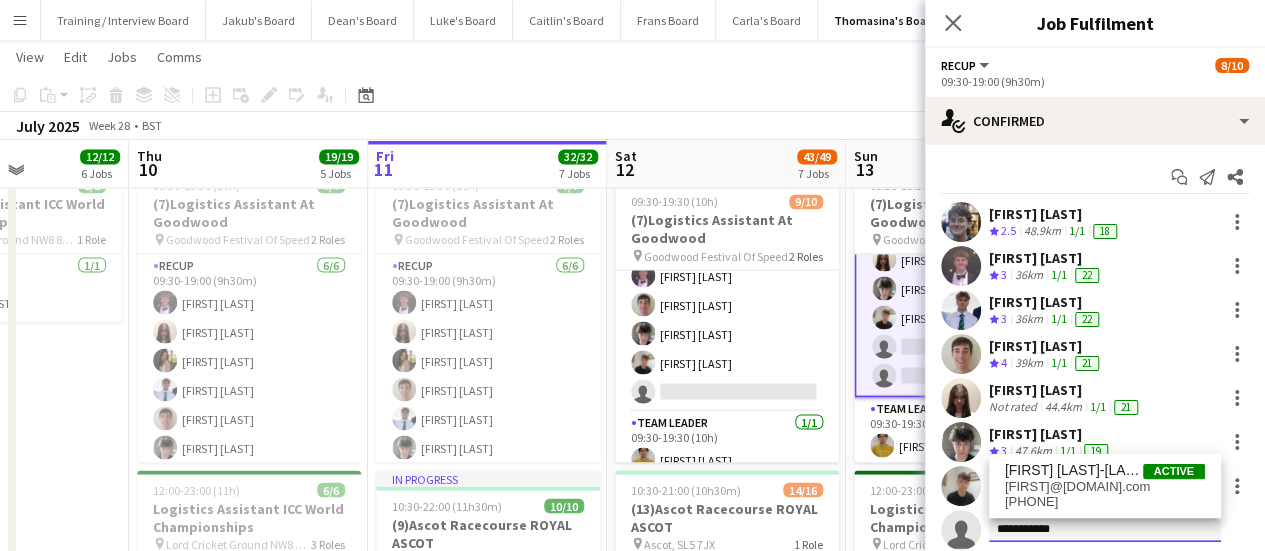 type 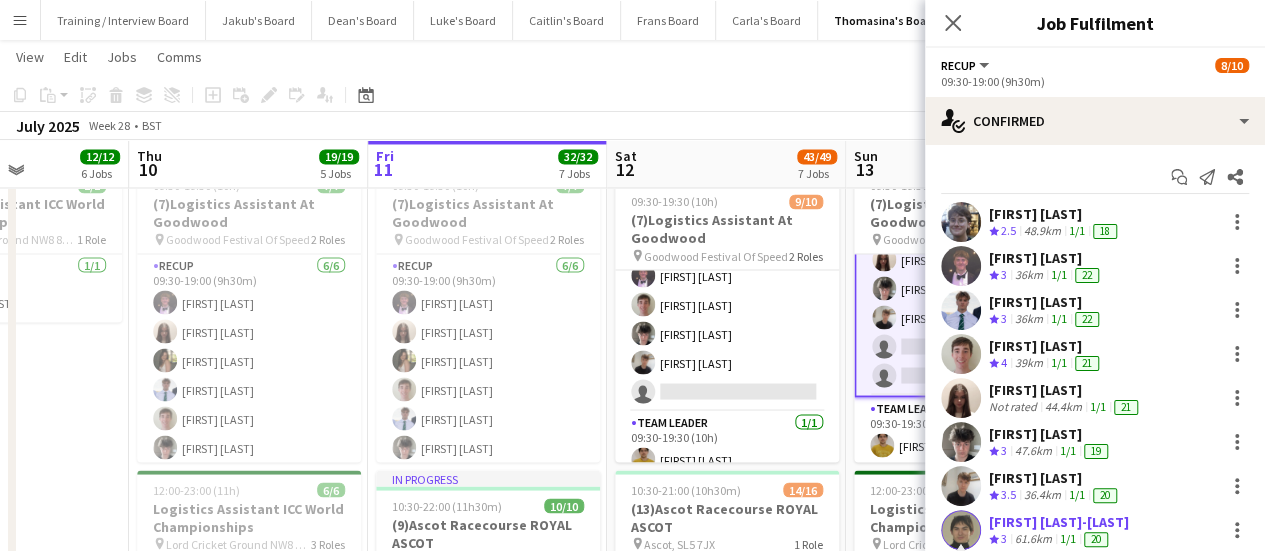 scroll, scrollTop: 305, scrollLeft: 0, axis: vertical 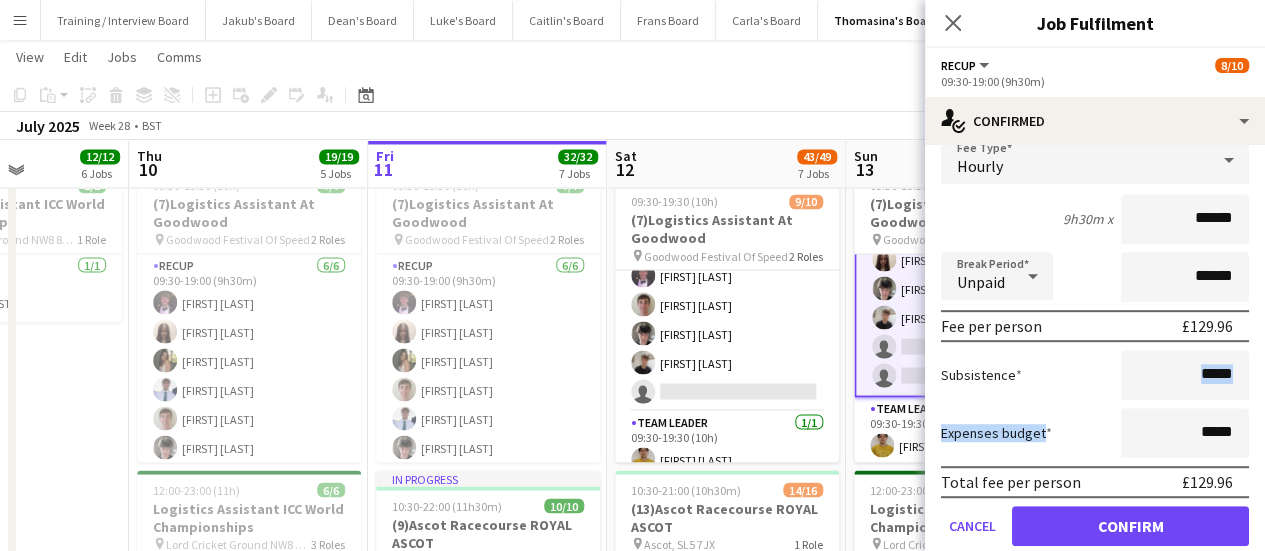 click on "Fee Type  Hourly  9h30m x  ******  Break Period  Unpaid ******  Fee per person   £129.96   Subsistence  *****  Expenses budget  *****  Total fee per person   £129.96   Cancel   Confirm" at bounding box center [1095, 349] 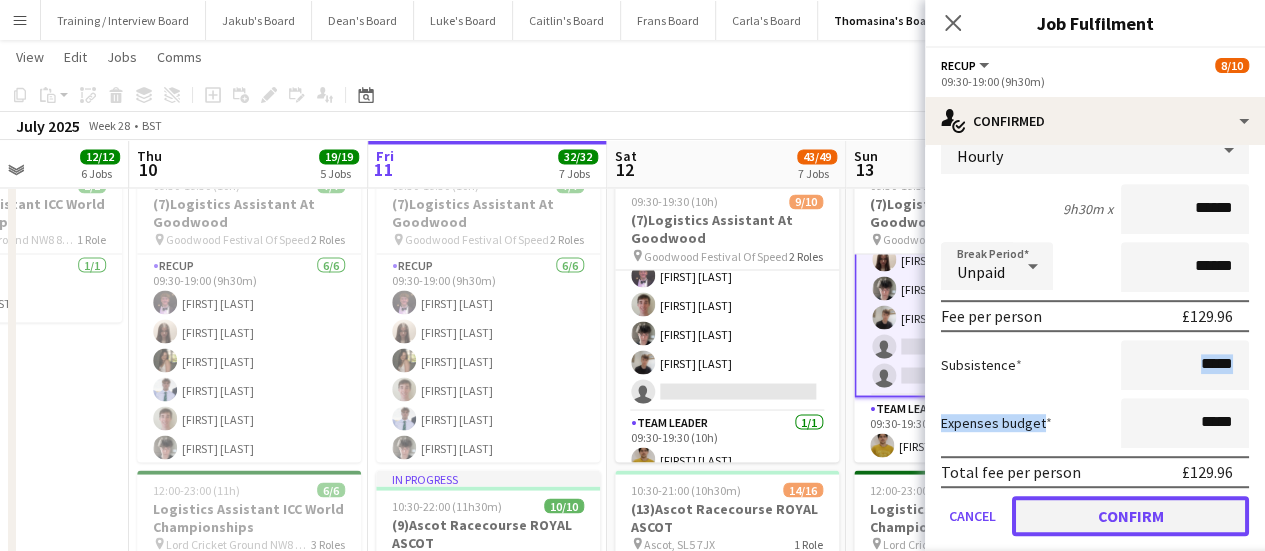 click on "Confirm" at bounding box center [1130, 516] 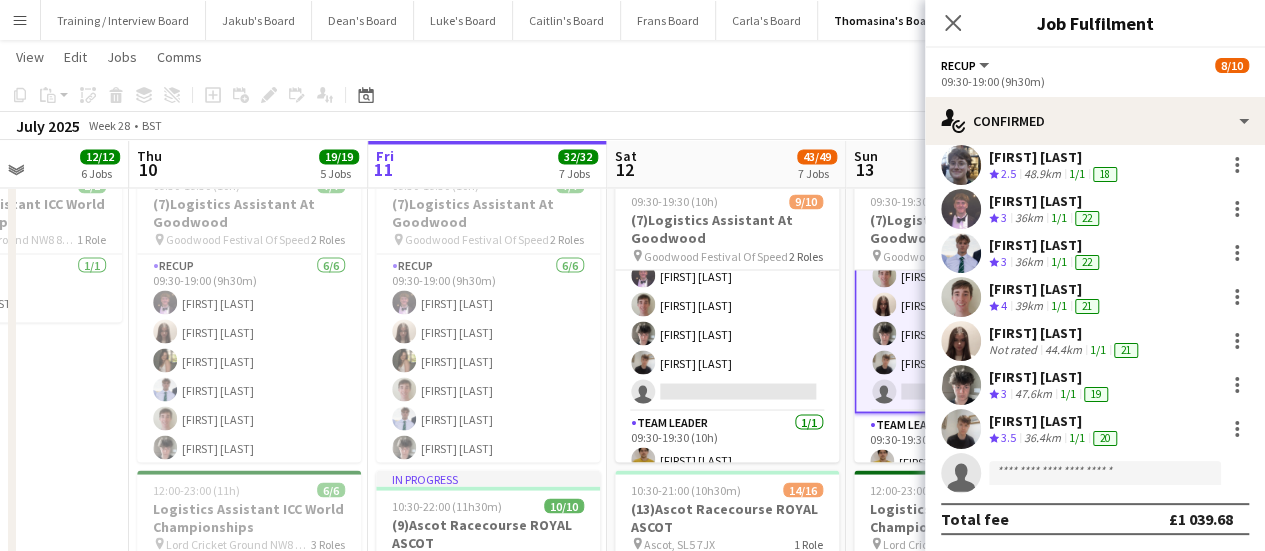 scroll, scrollTop: 100, scrollLeft: 0, axis: vertical 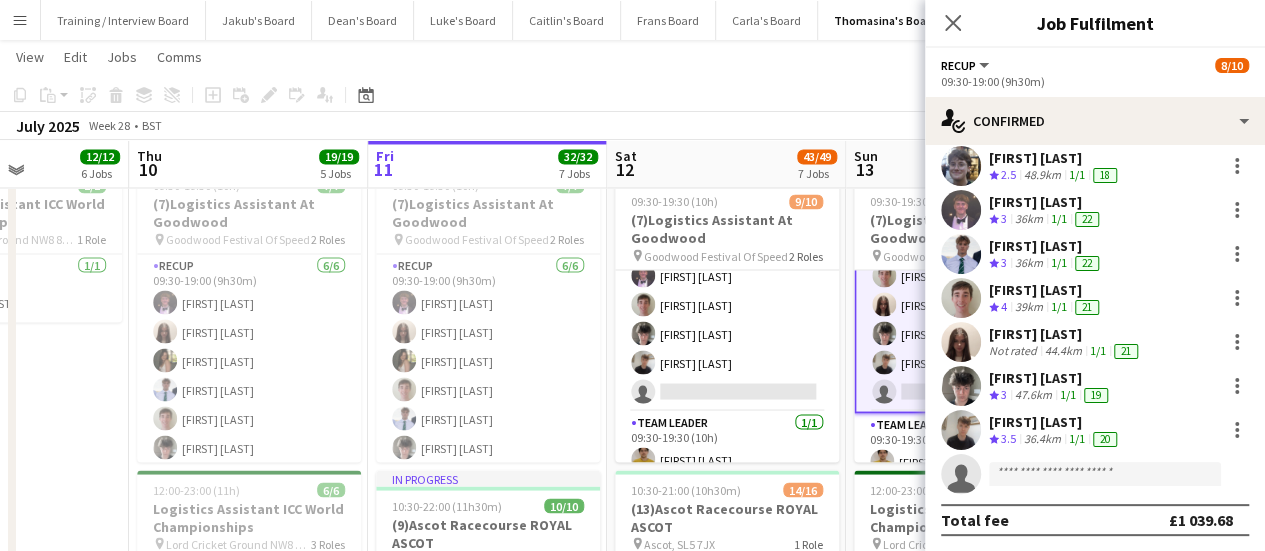 click on "July 2025   Week 28
•   BST   Publish 1 job   Revert 1 job" 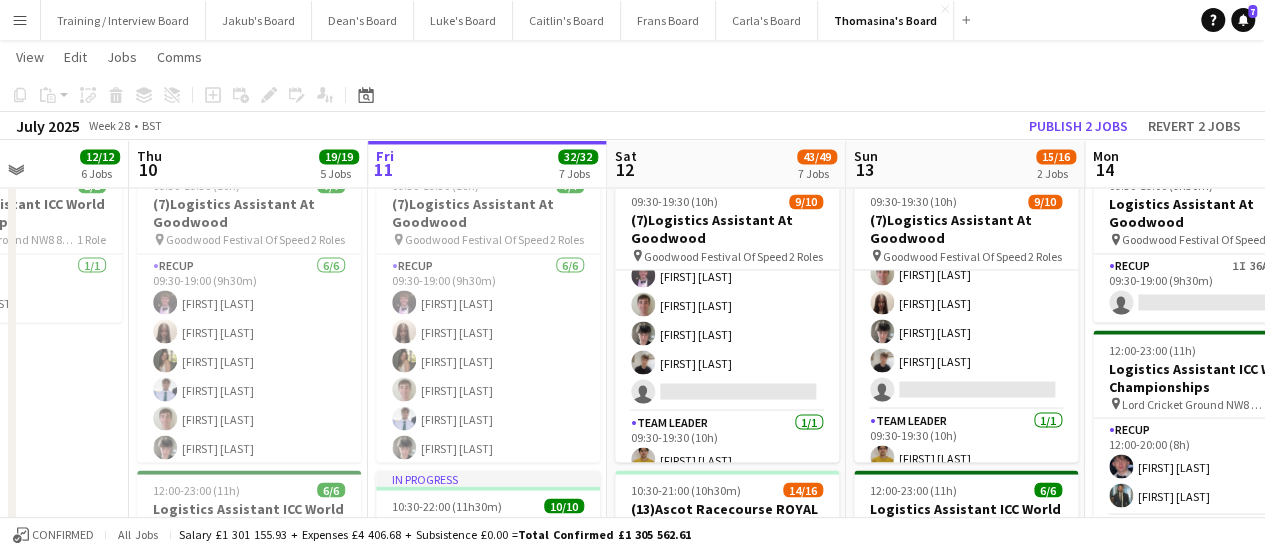 scroll, scrollTop: 159, scrollLeft: 0, axis: vertical 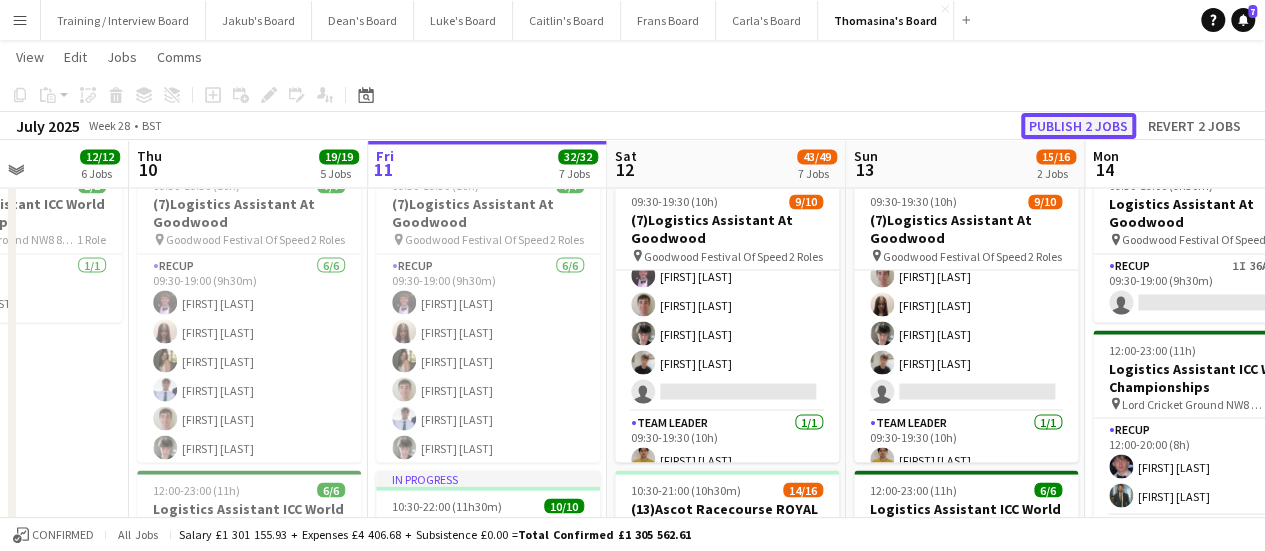 click on "Publish 2 jobs" 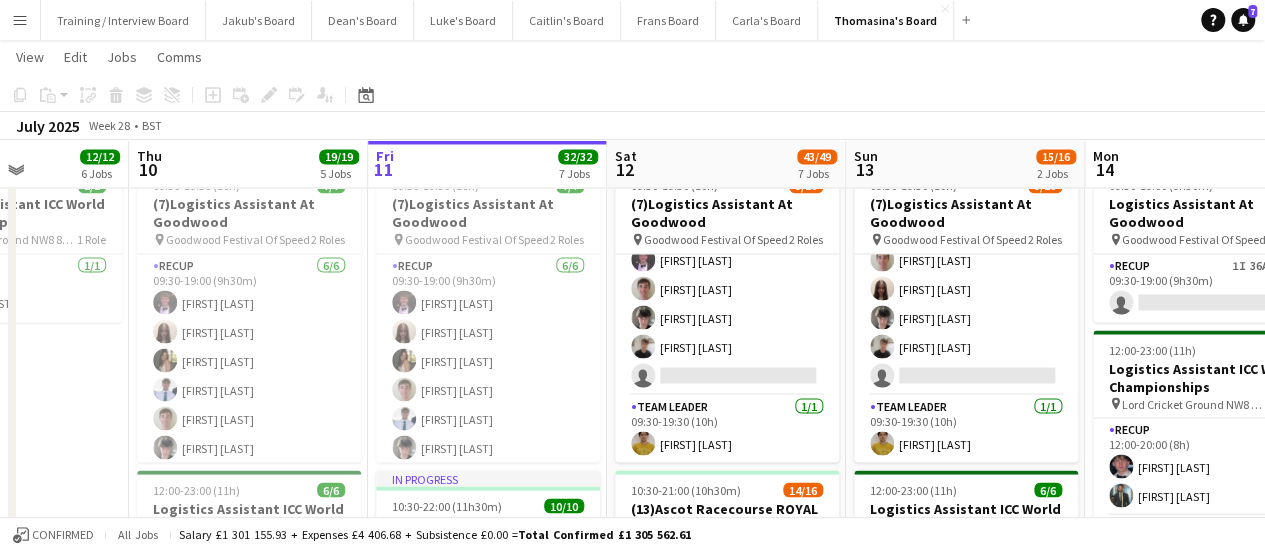 scroll, scrollTop: 0, scrollLeft: 592, axis: horizontal 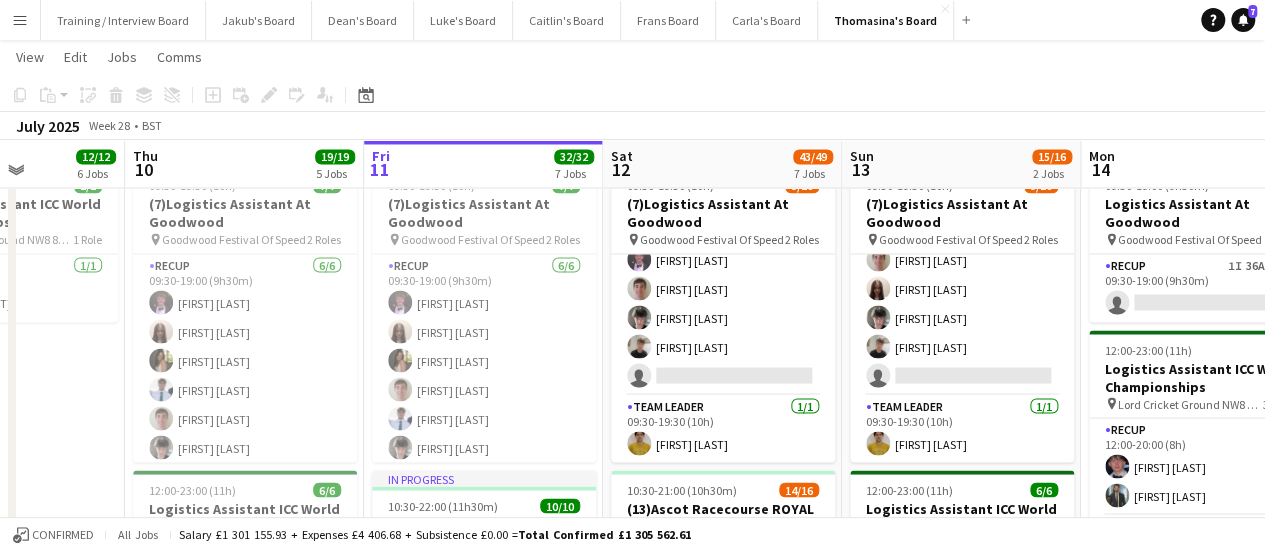 drag, startPoint x: 1096, startPoint y: 131, endPoint x: 646, endPoint y: 107, distance: 450.63956 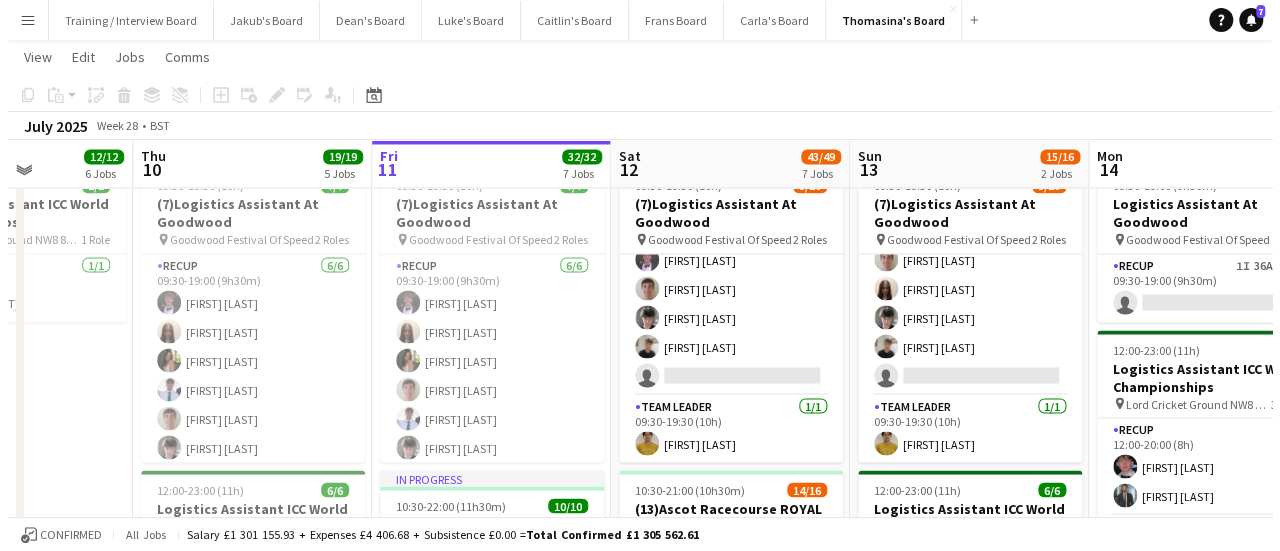 scroll, scrollTop: 0, scrollLeft: 0, axis: both 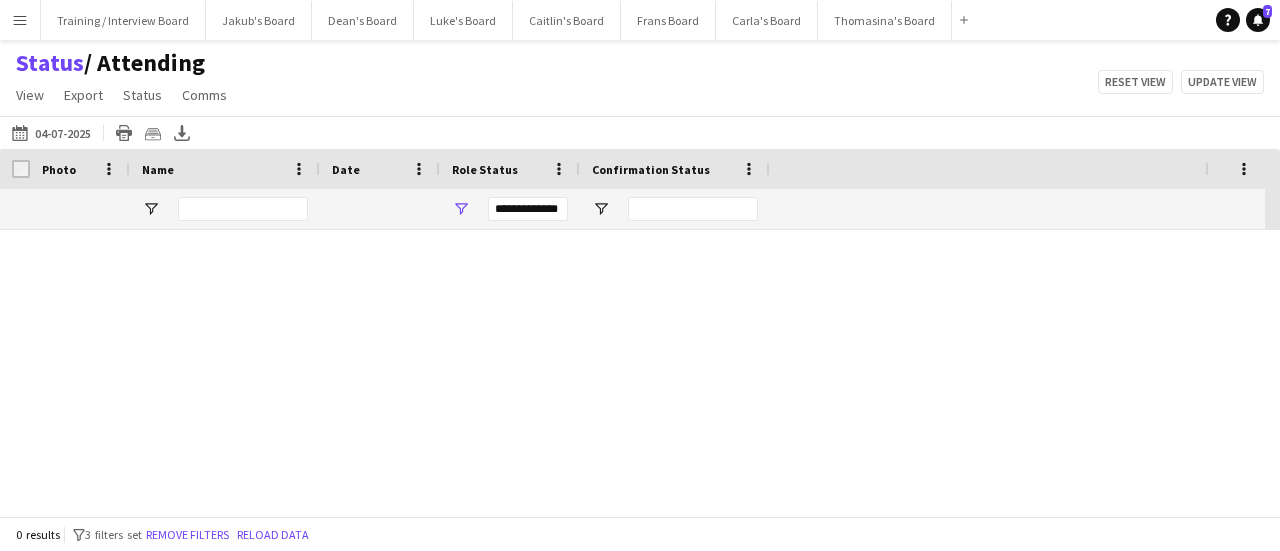 type on "***" 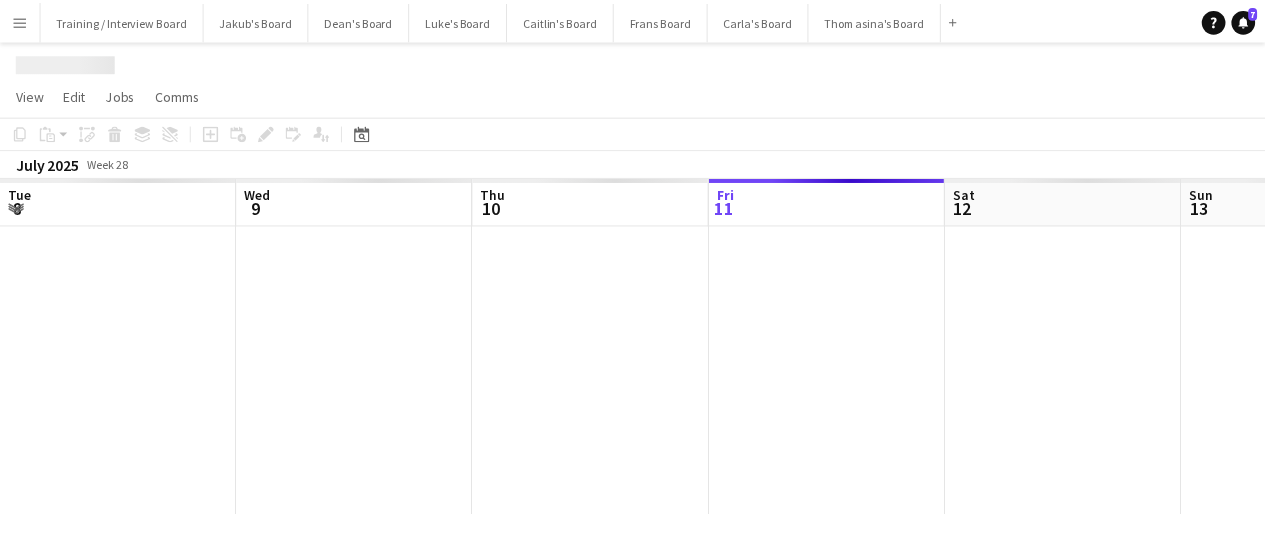 scroll, scrollTop: 0, scrollLeft: 478, axis: horizontal 